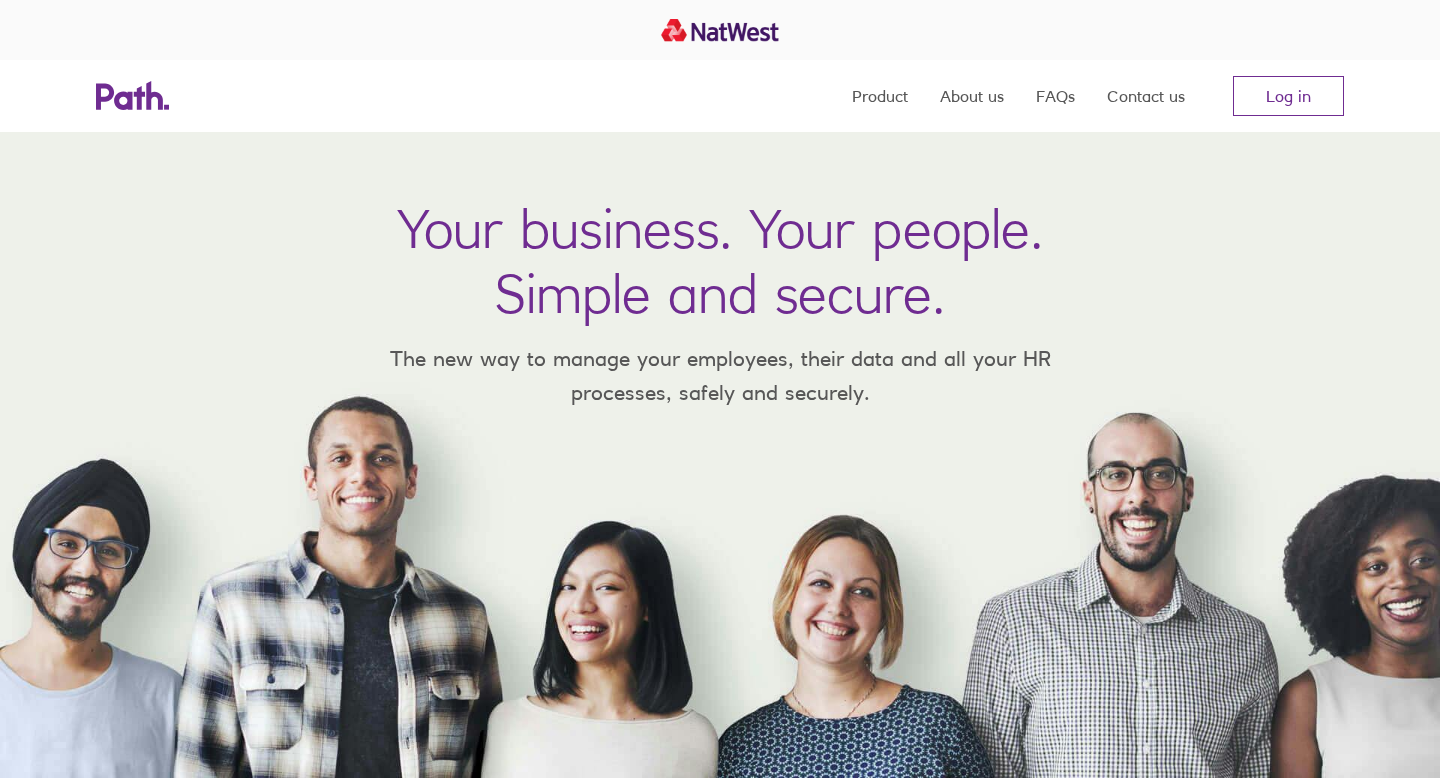 scroll, scrollTop: 0, scrollLeft: 0, axis: both 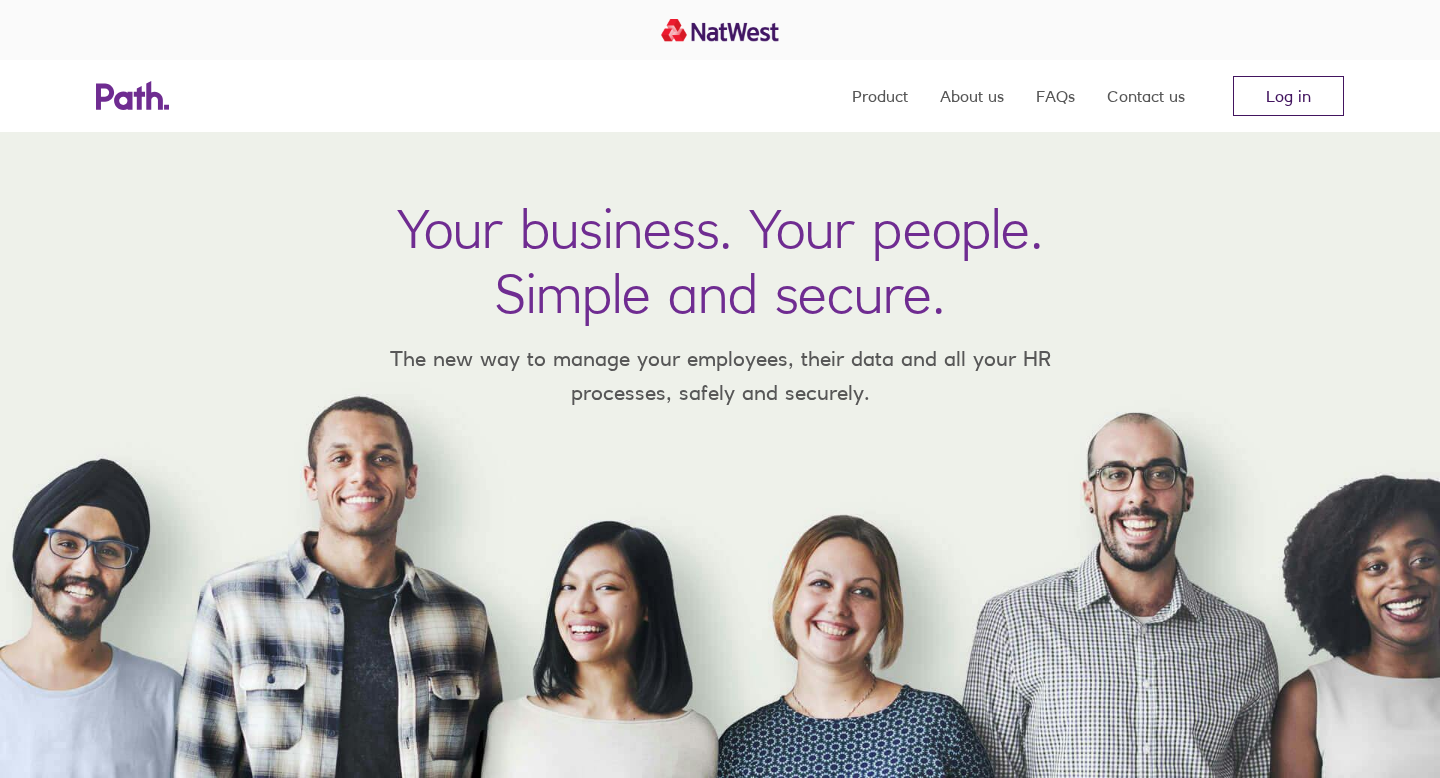 click on "Log in" at bounding box center [1288, 96] 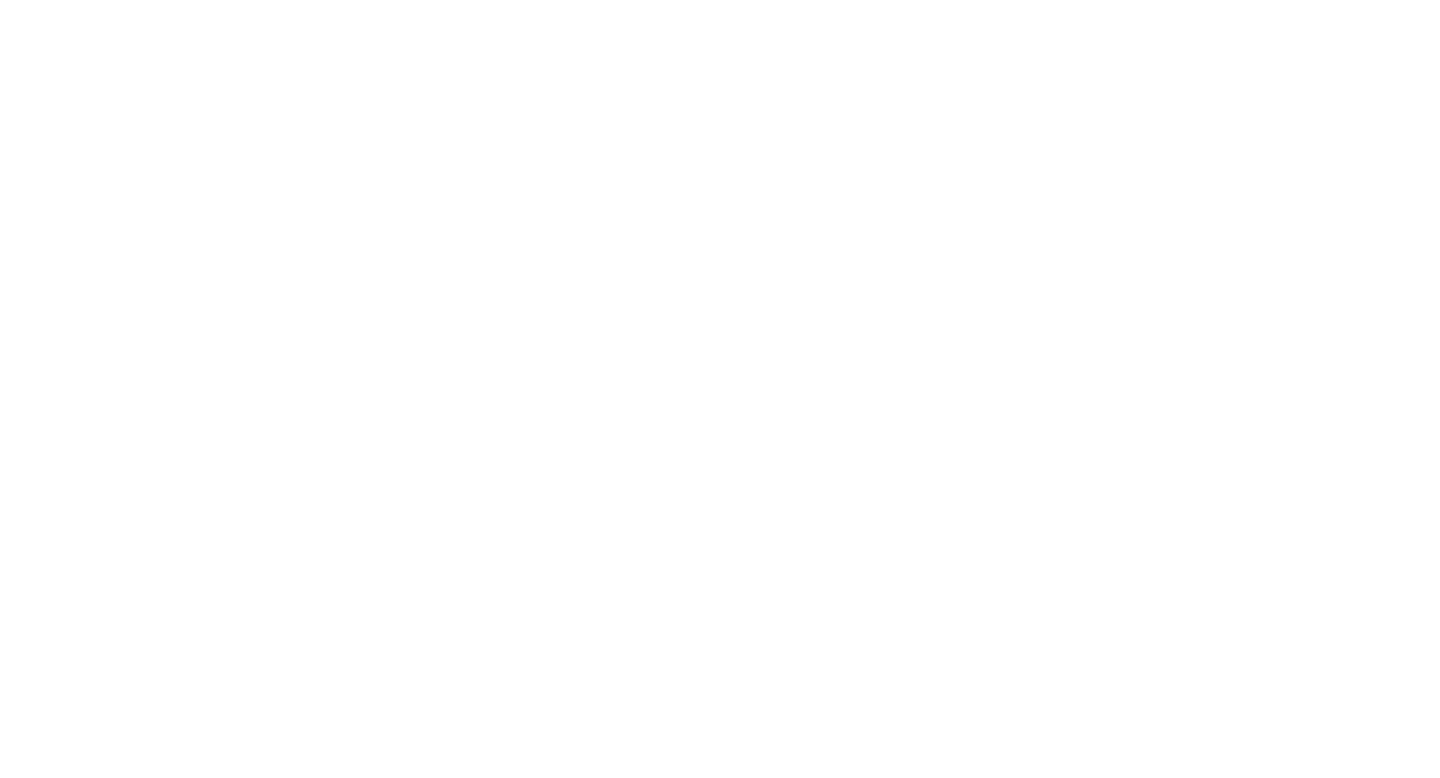 scroll, scrollTop: 0, scrollLeft: 0, axis: both 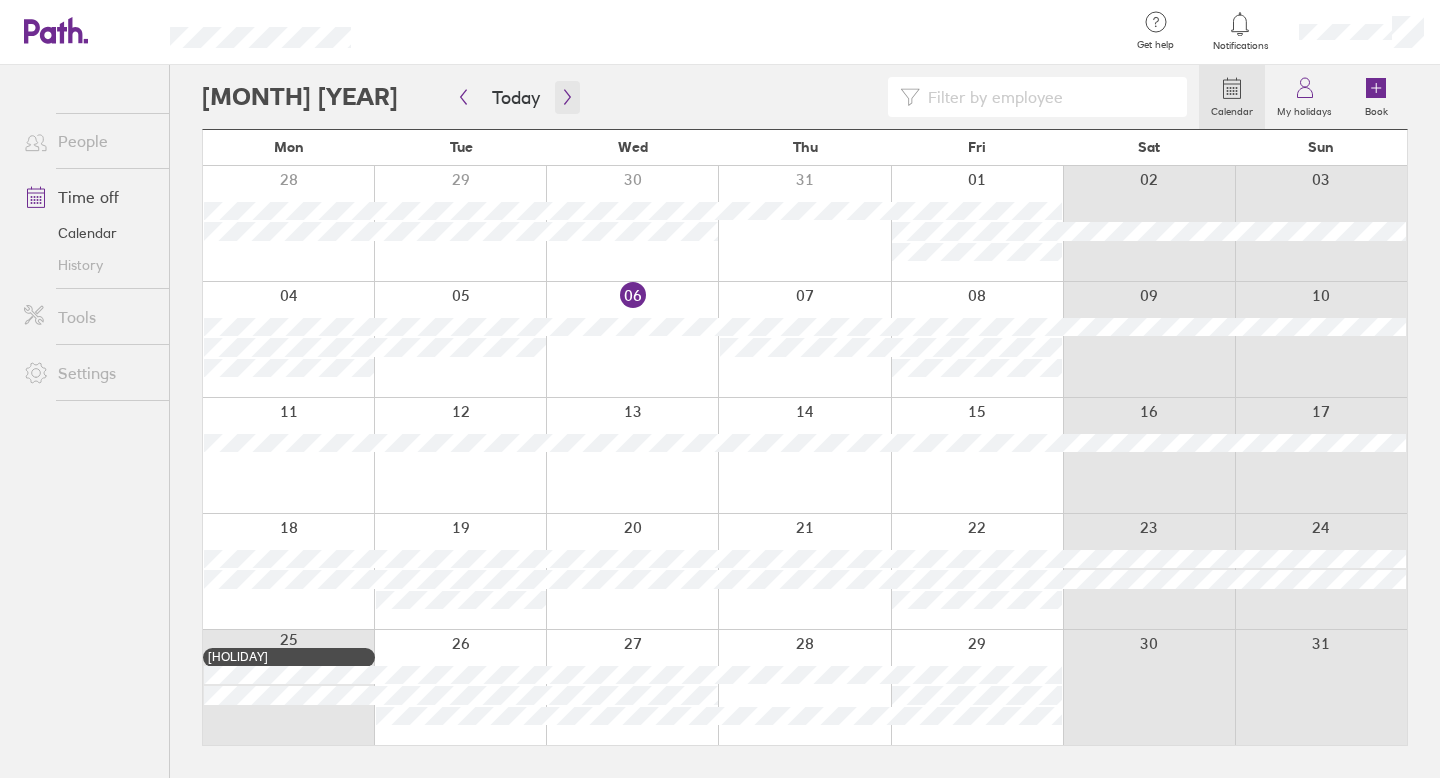 click 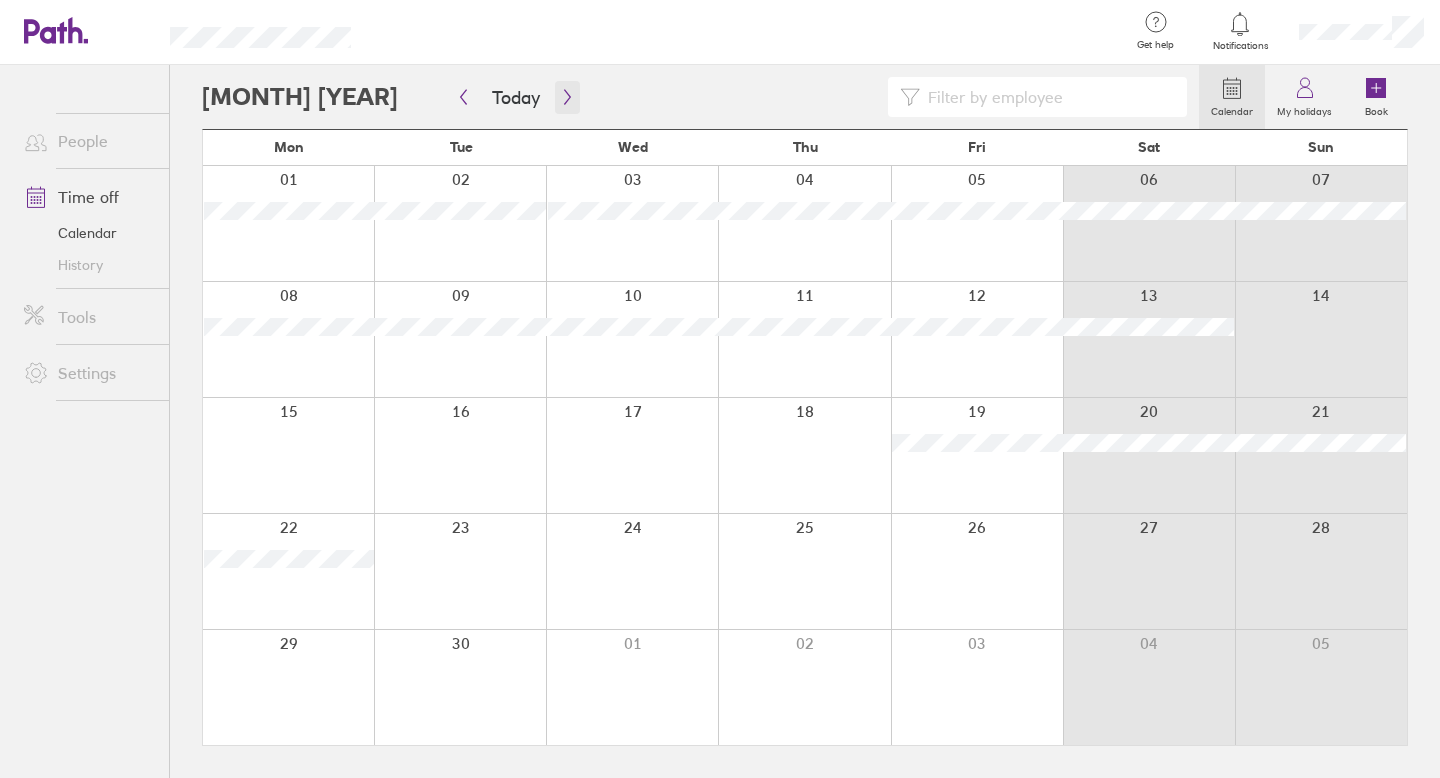 click 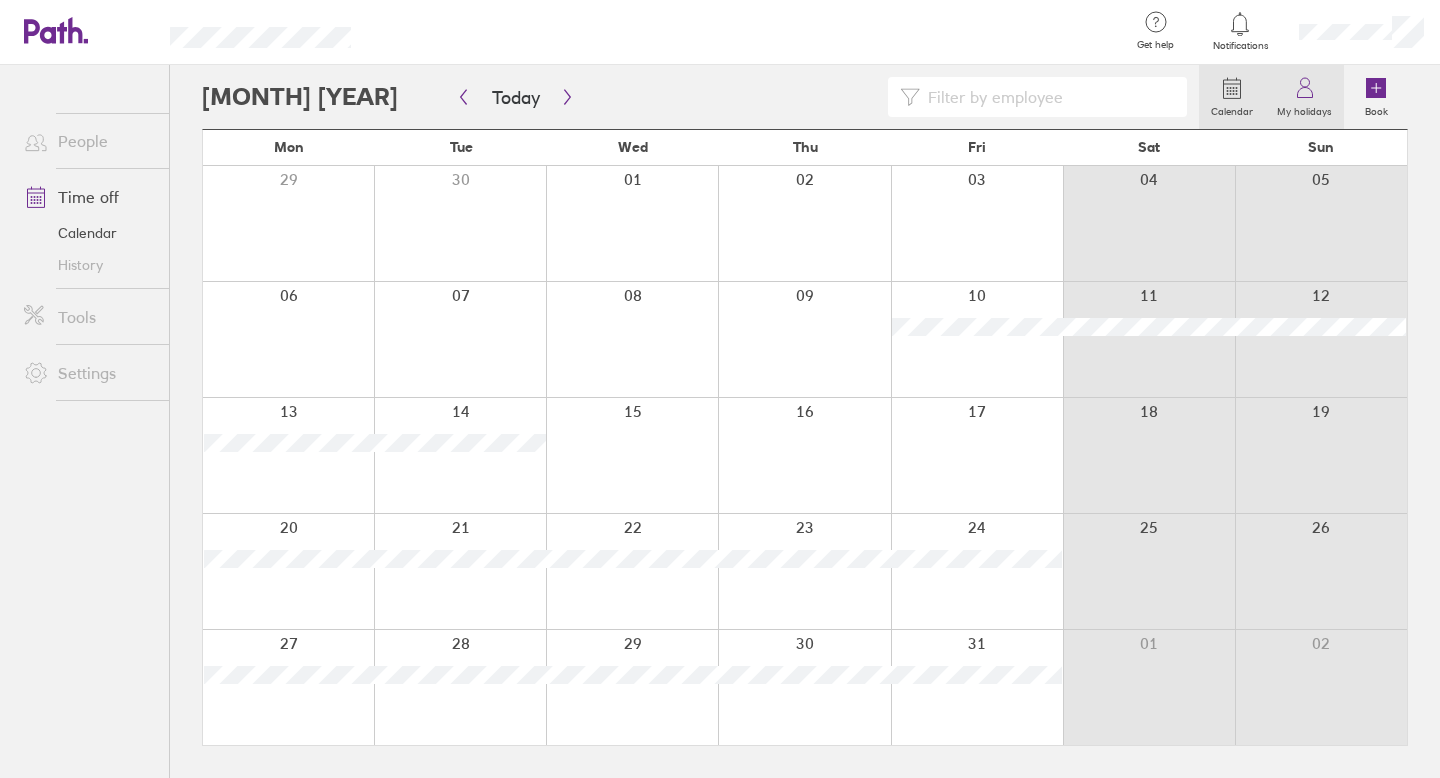 click 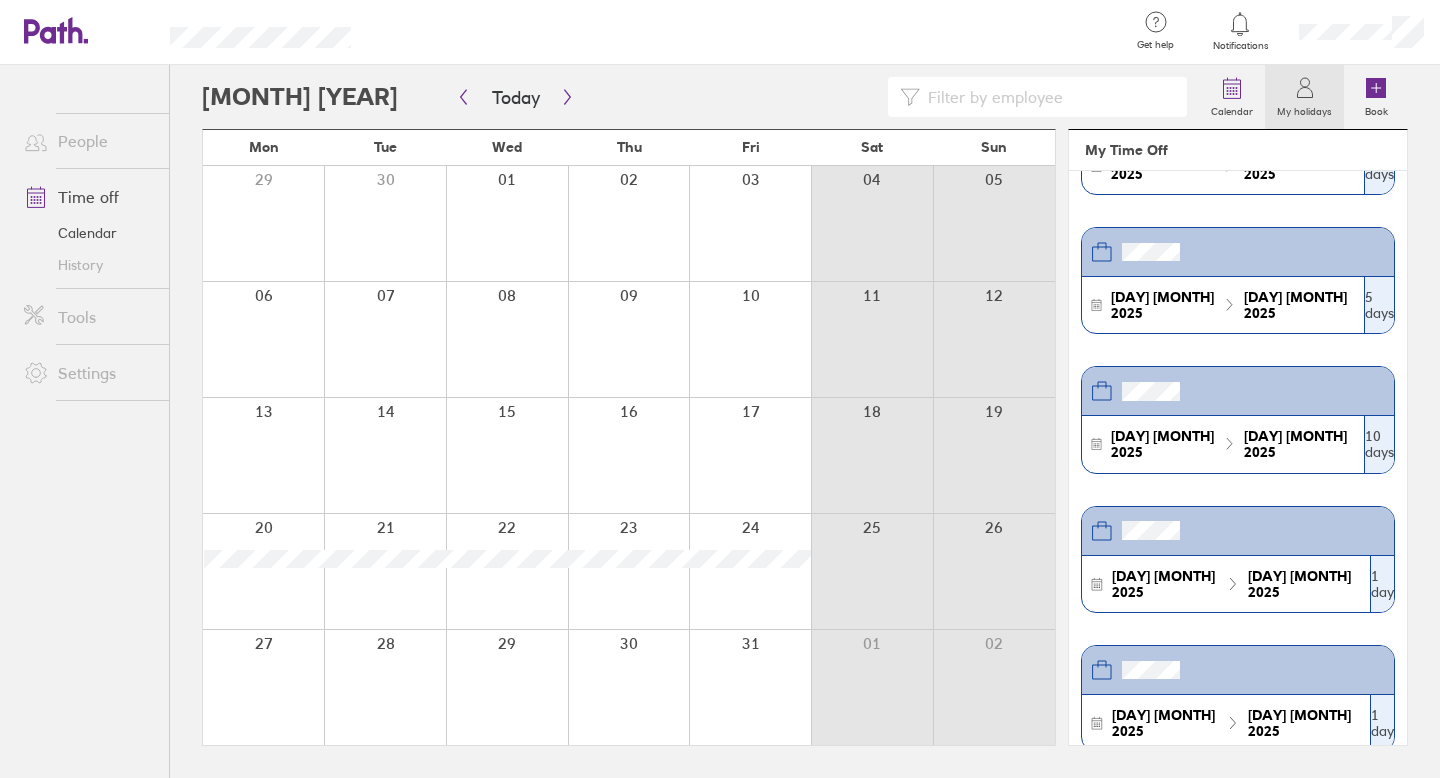 scroll, scrollTop: 208, scrollLeft: 0, axis: vertical 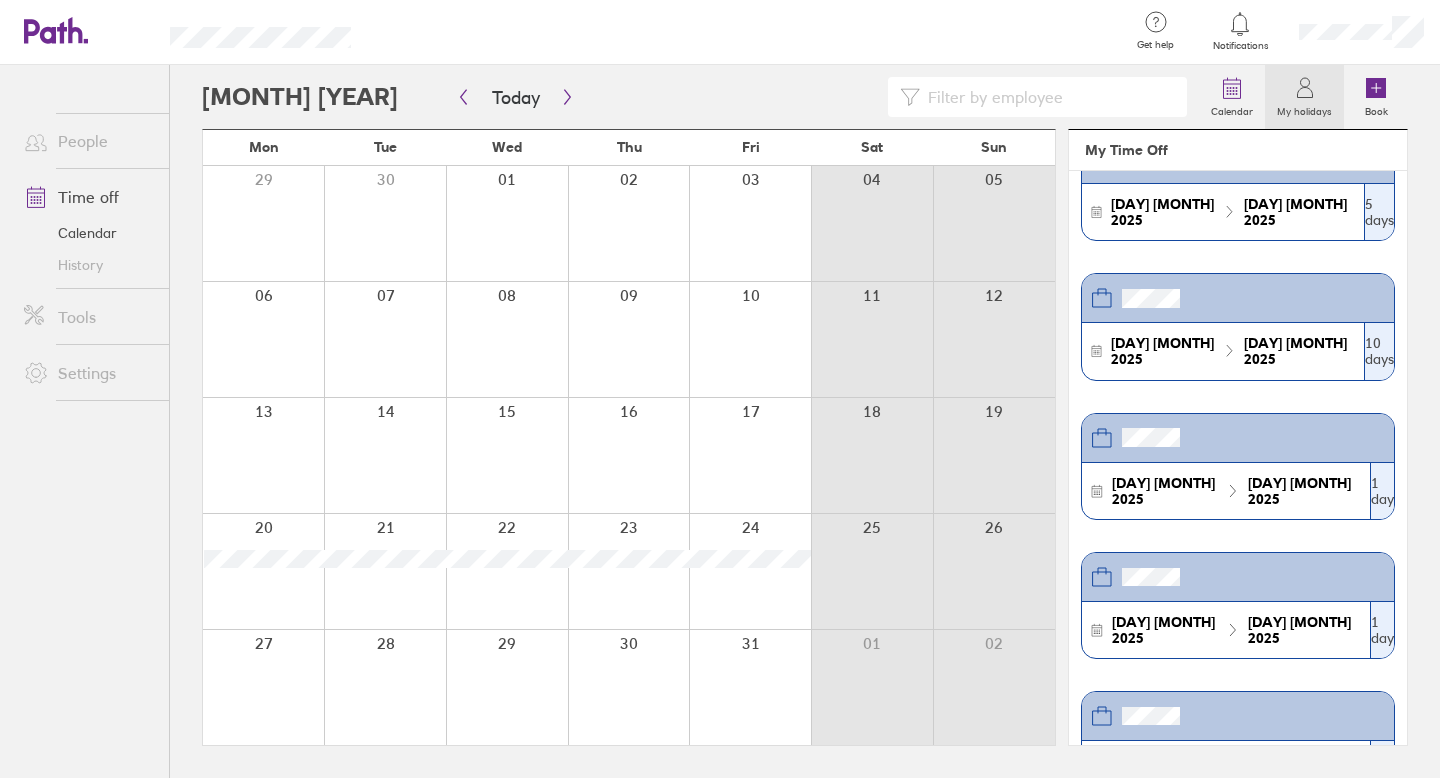 click on "History" at bounding box center (88, 265) 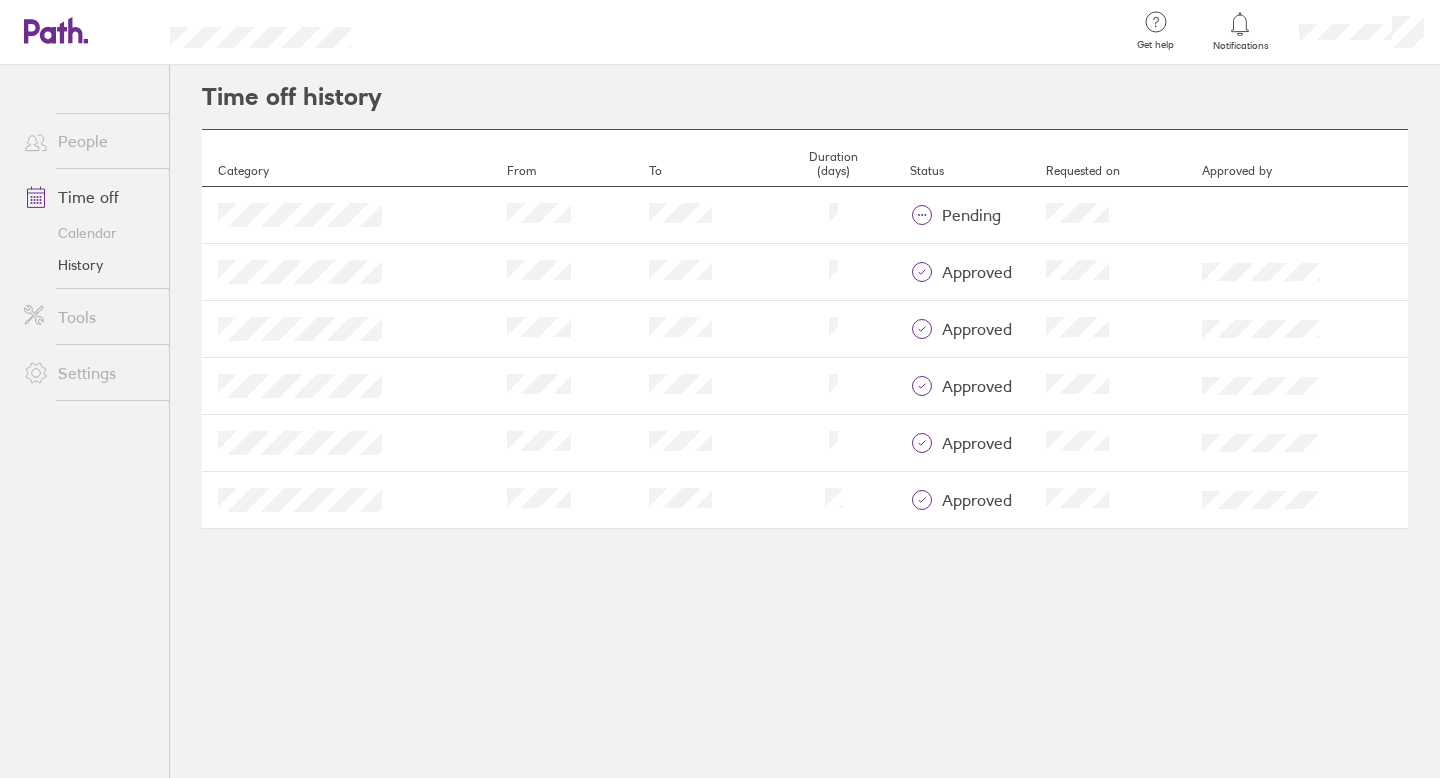 click on "Time off" at bounding box center [88, 197] 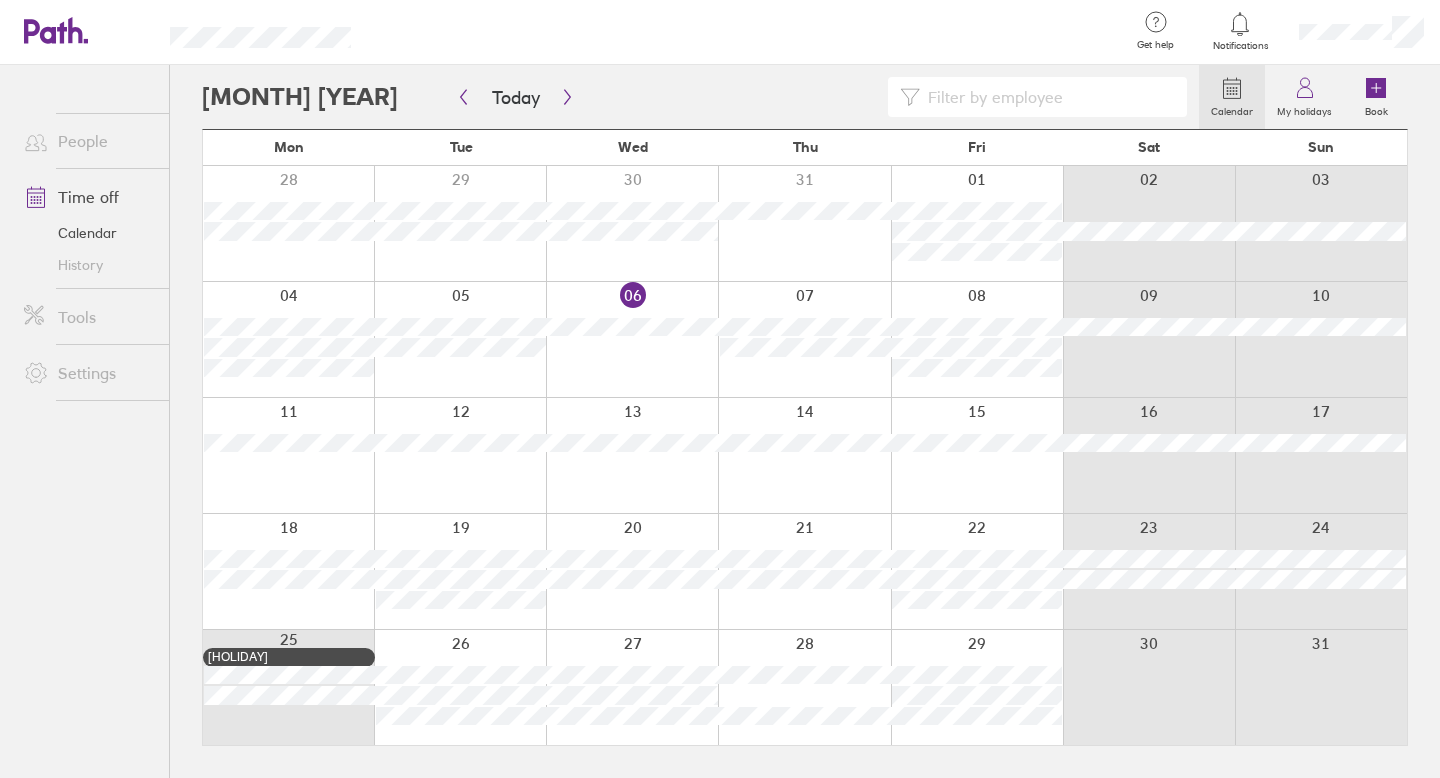 click on "My holidays" at bounding box center (1304, 109) 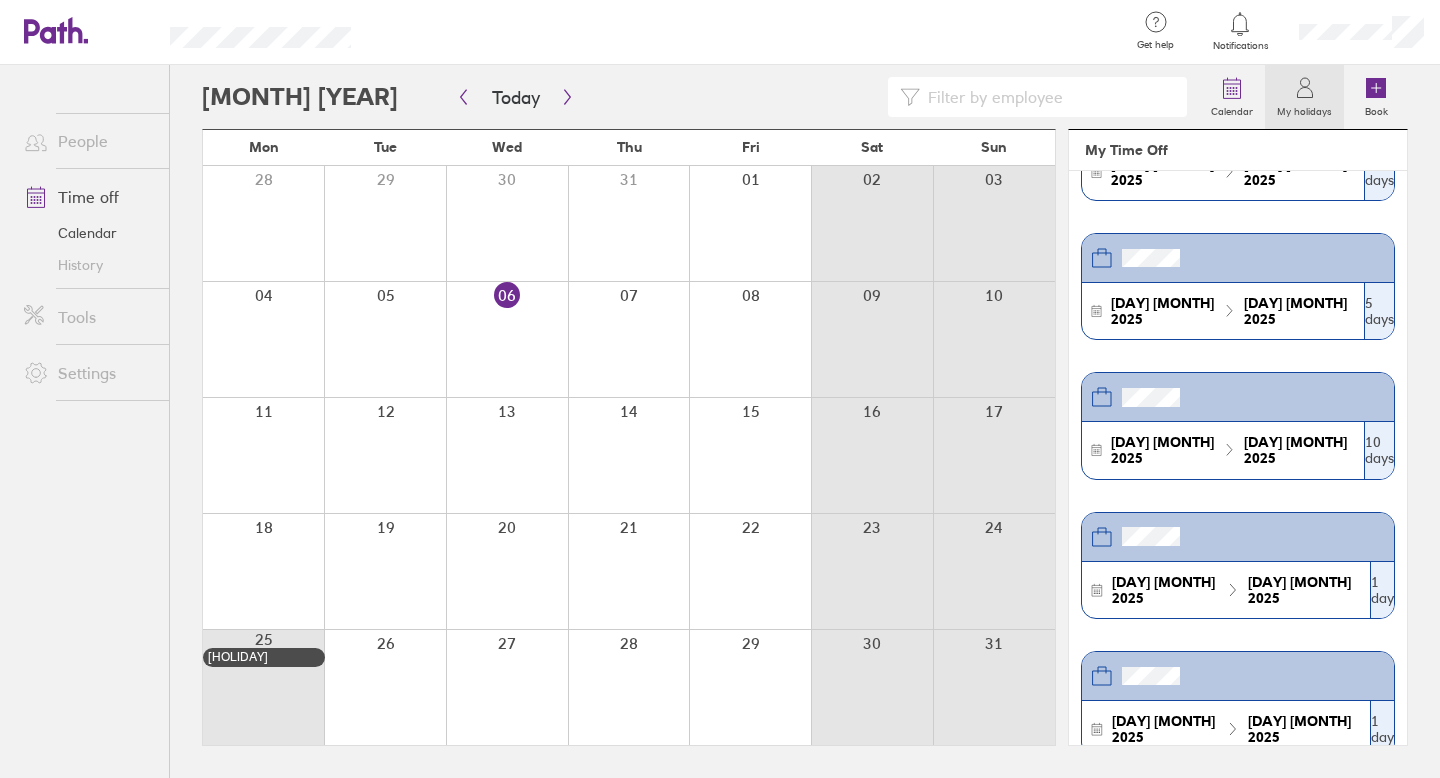 scroll, scrollTop: 0, scrollLeft: 0, axis: both 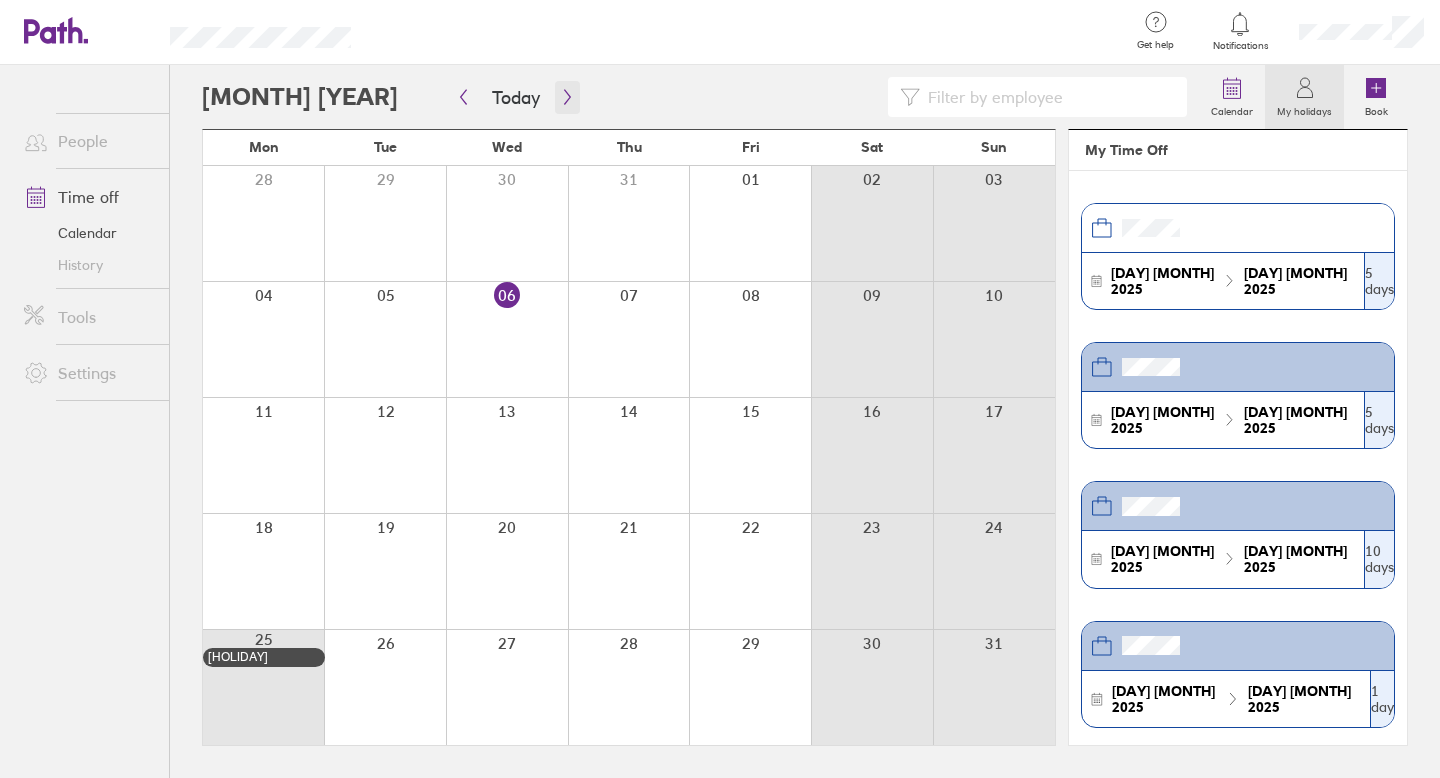 click 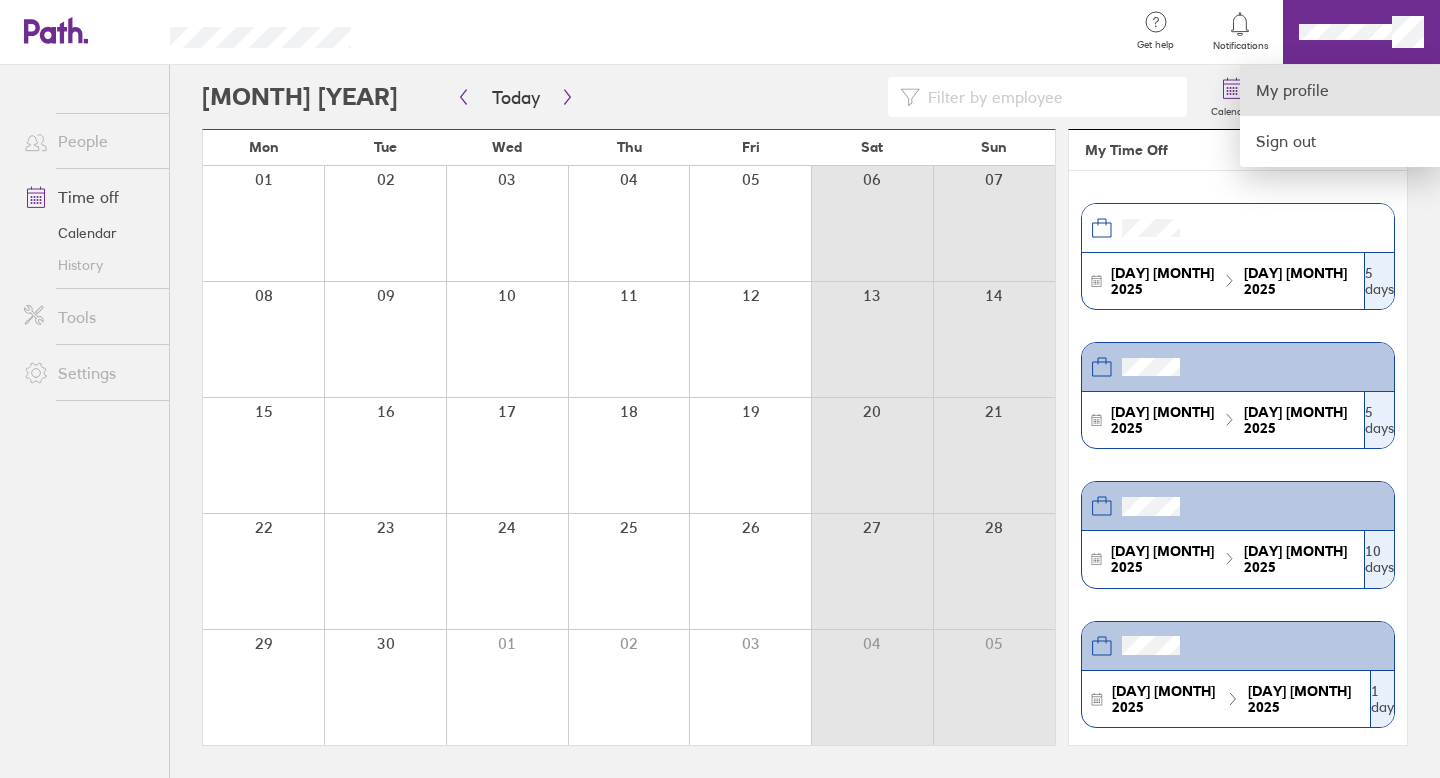 click on "My profile" at bounding box center [1340, 90] 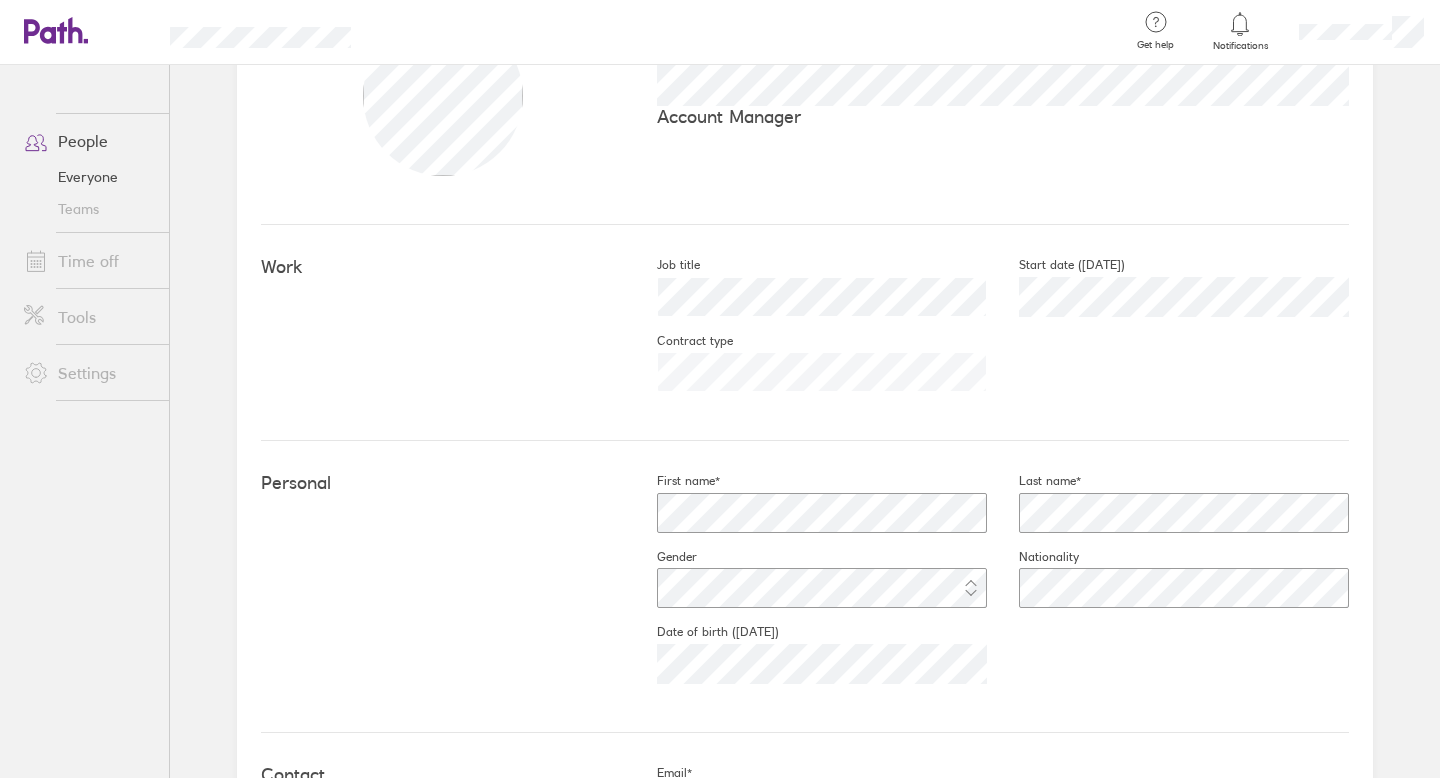 scroll, scrollTop: 0, scrollLeft: 0, axis: both 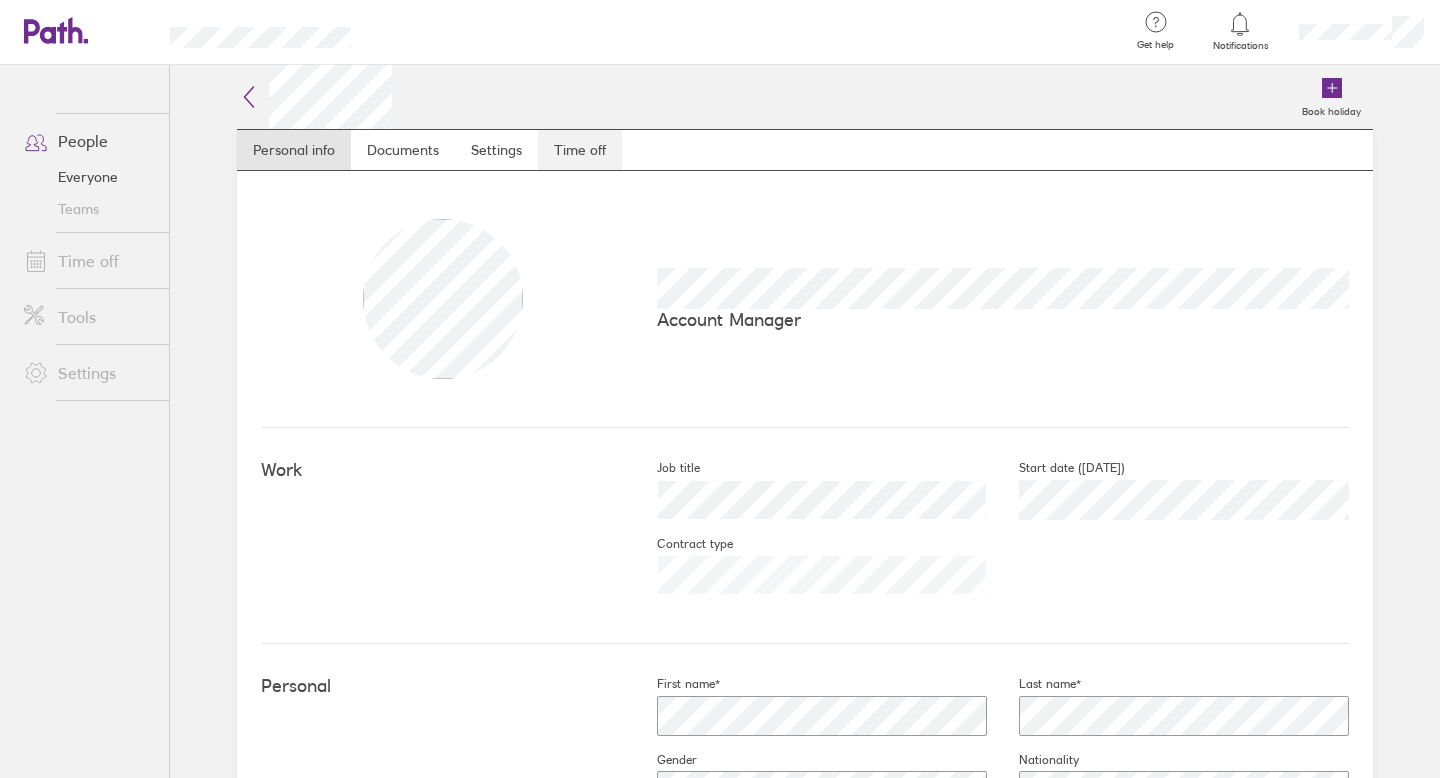 click on "Time off" at bounding box center (580, 150) 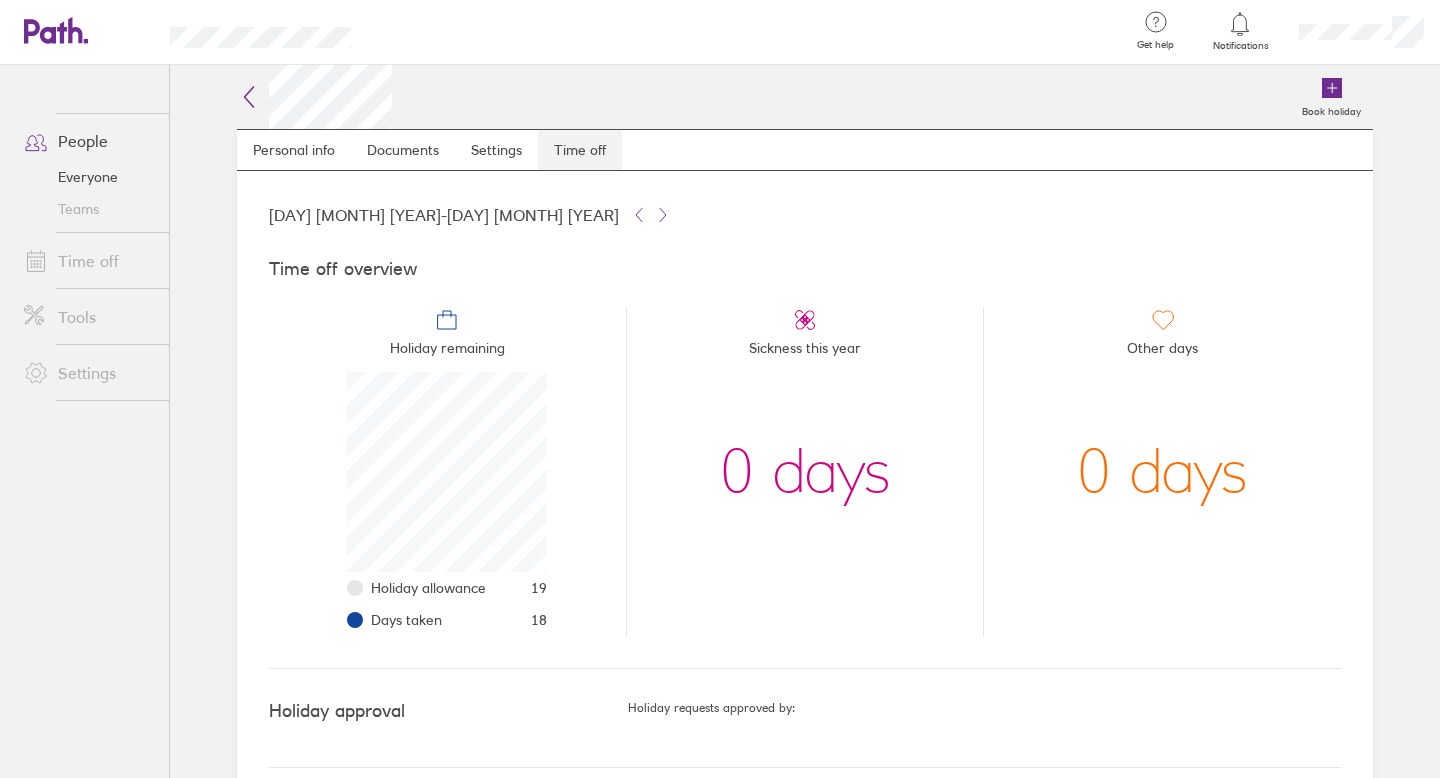 scroll, scrollTop: 999800, scrollLeft: 999800, axis: both 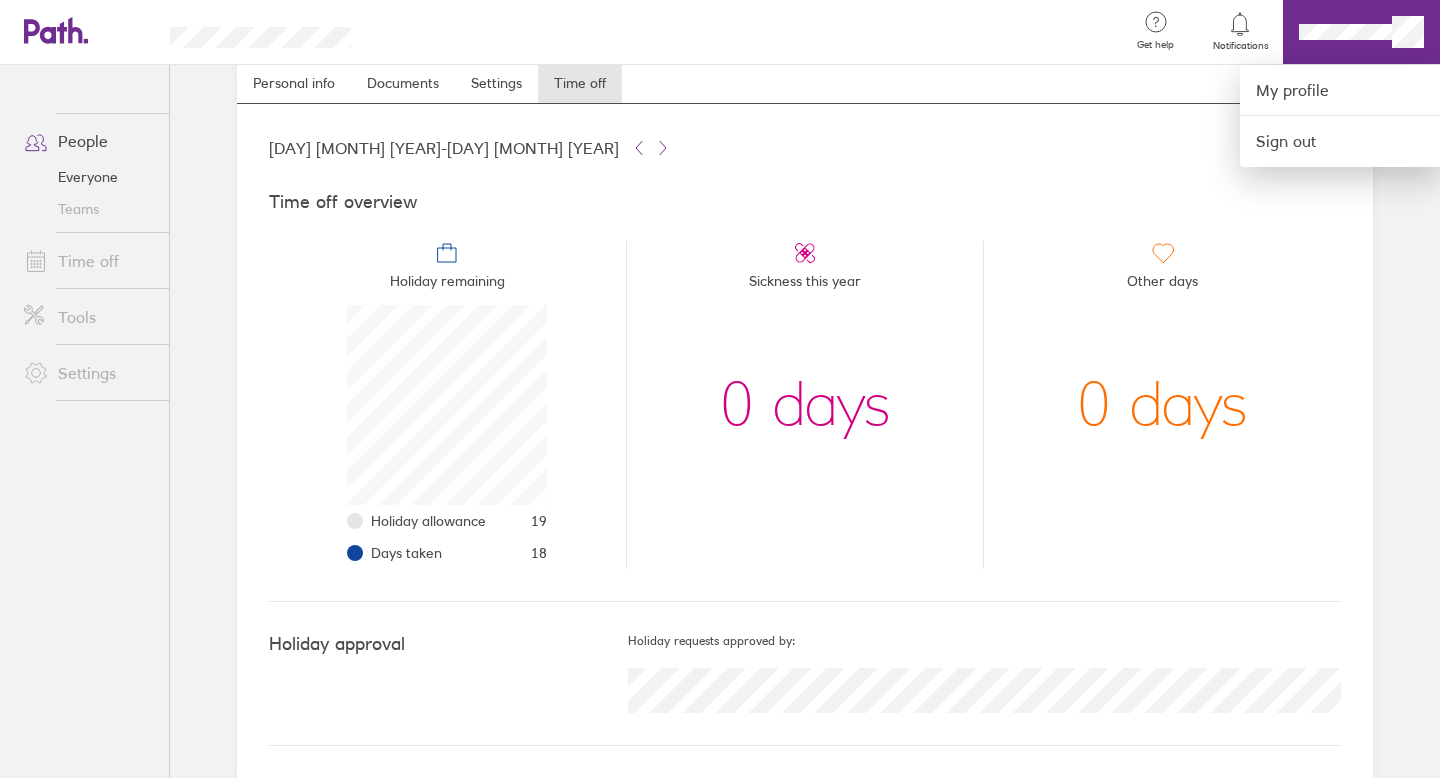 click at bounding box center [720, 389] 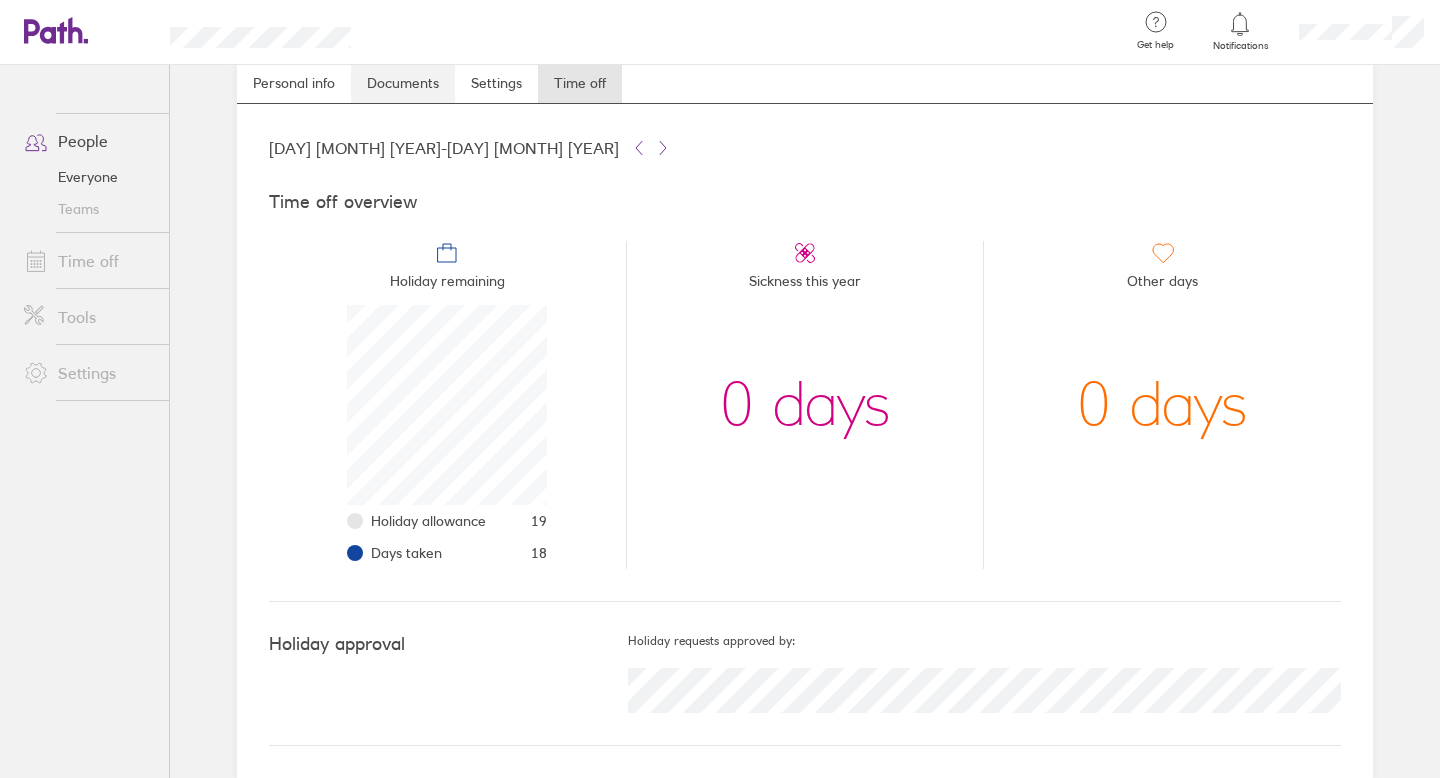 click on "Documents" at bounding box center (403, 83) 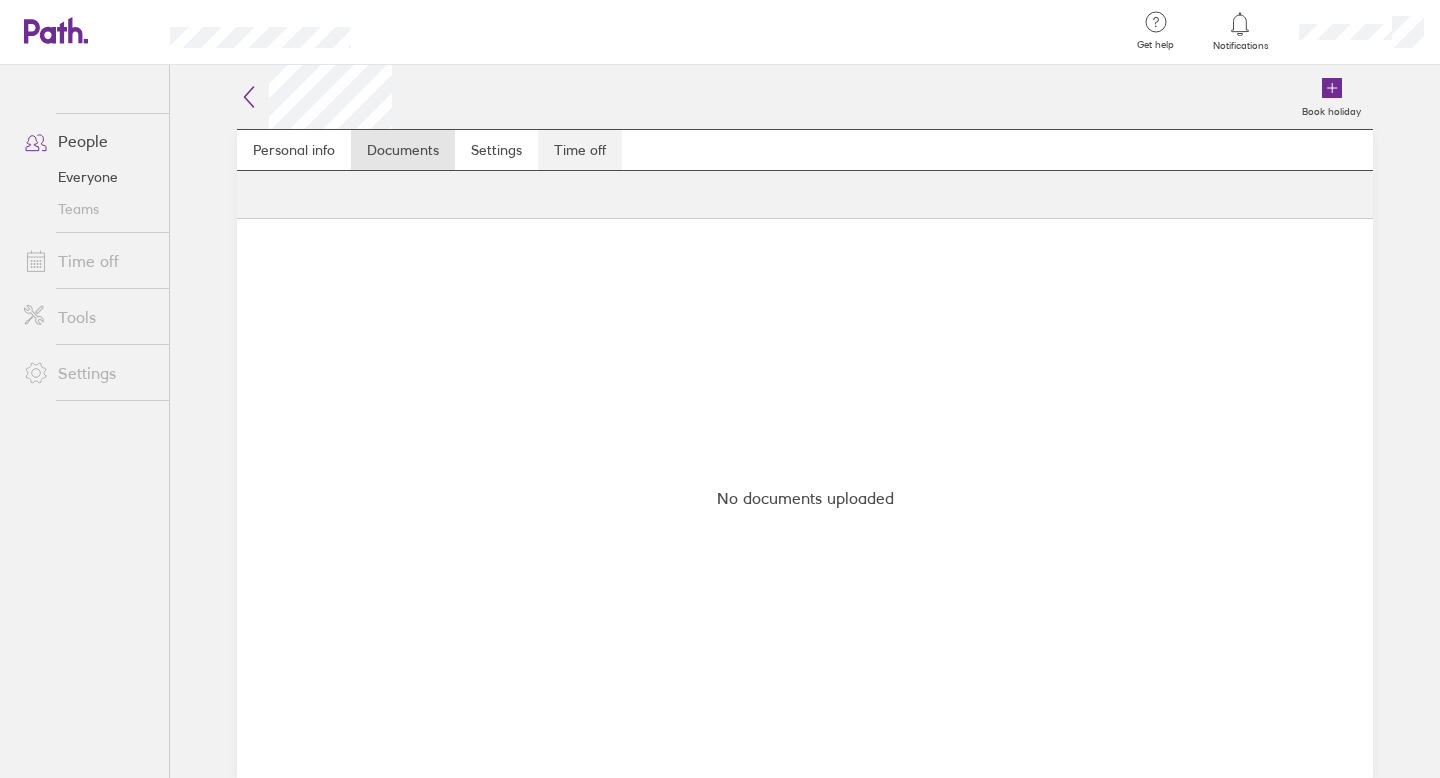 click on "Time off" at bounding box center [580, 150] 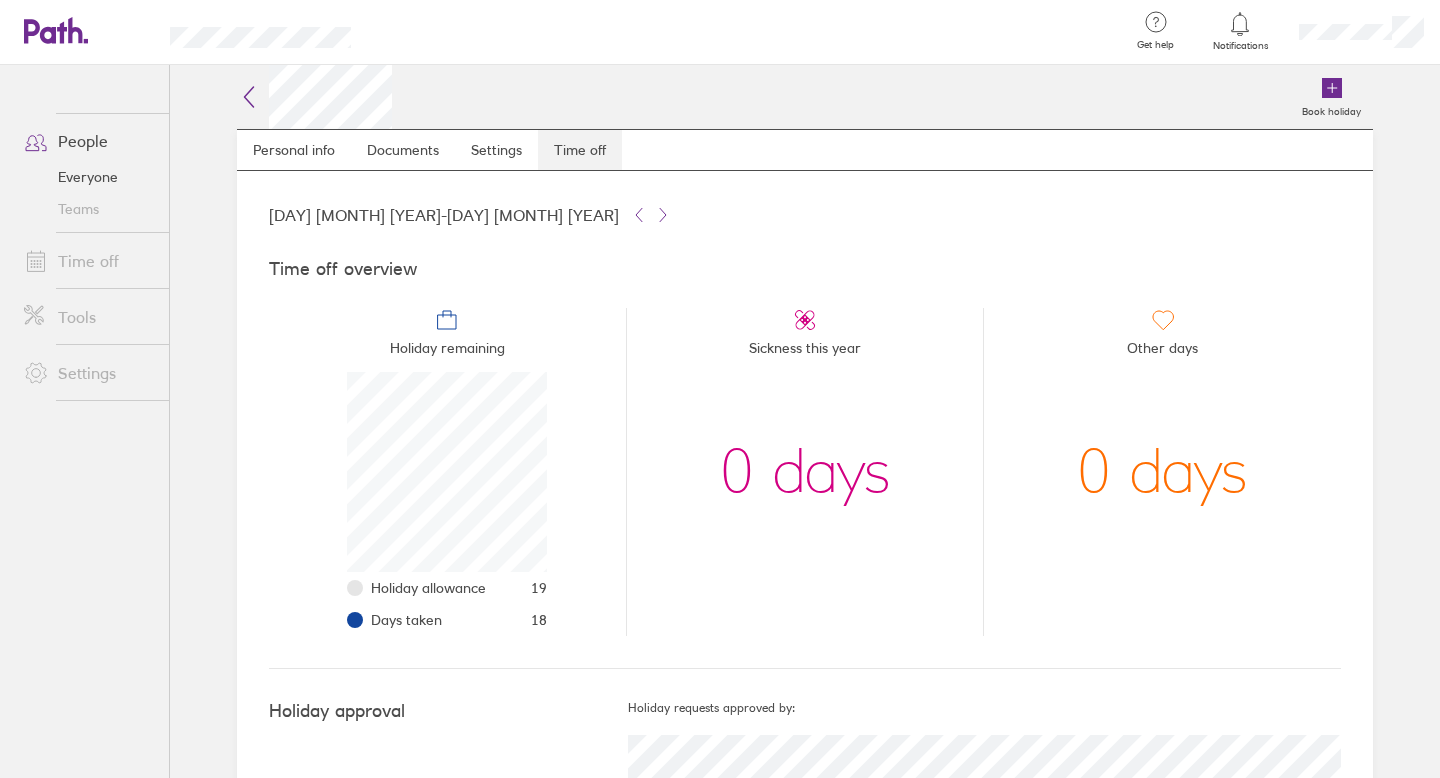 scroll, scrollTop: 999800, scrollLeft: 999800, axis: both 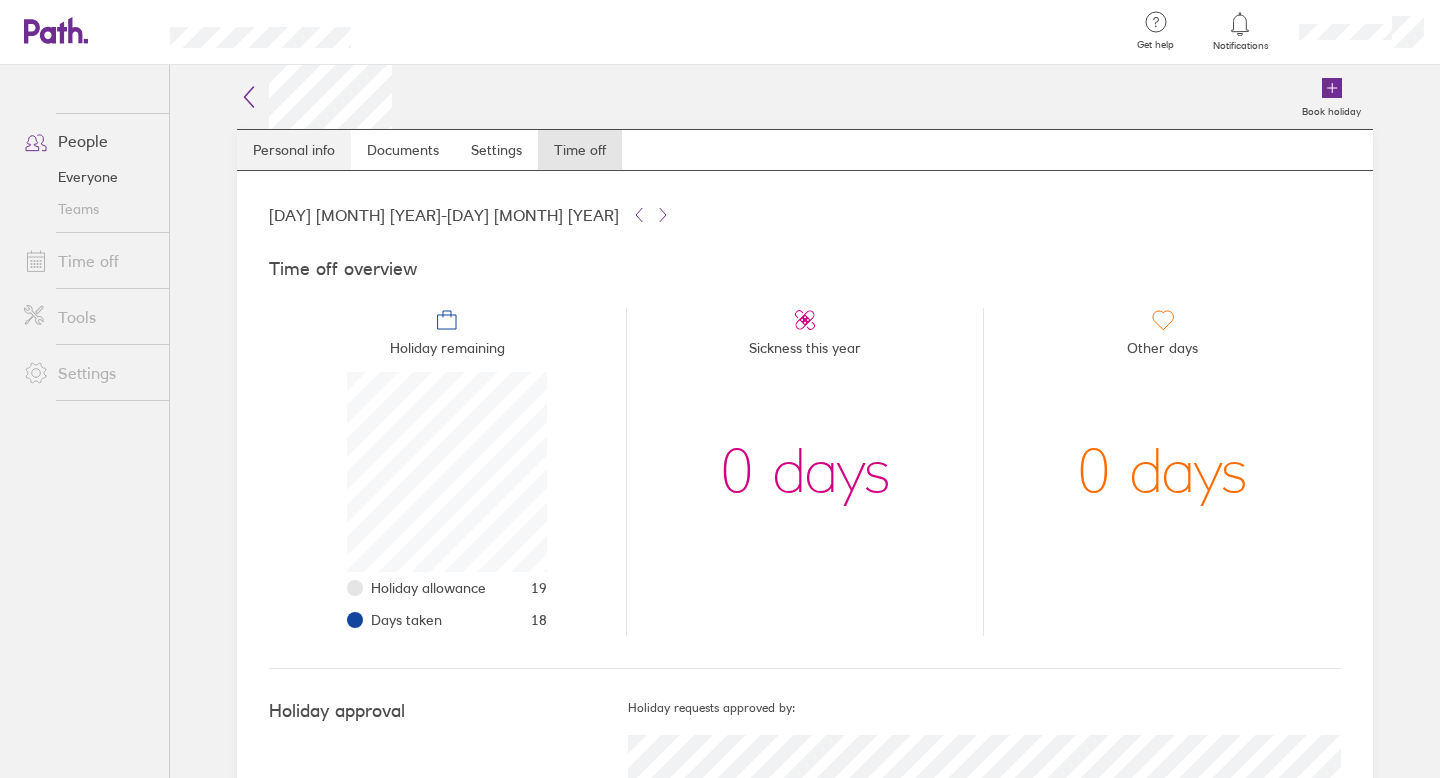 click on "Personal info" at bounding box center [294, 150] 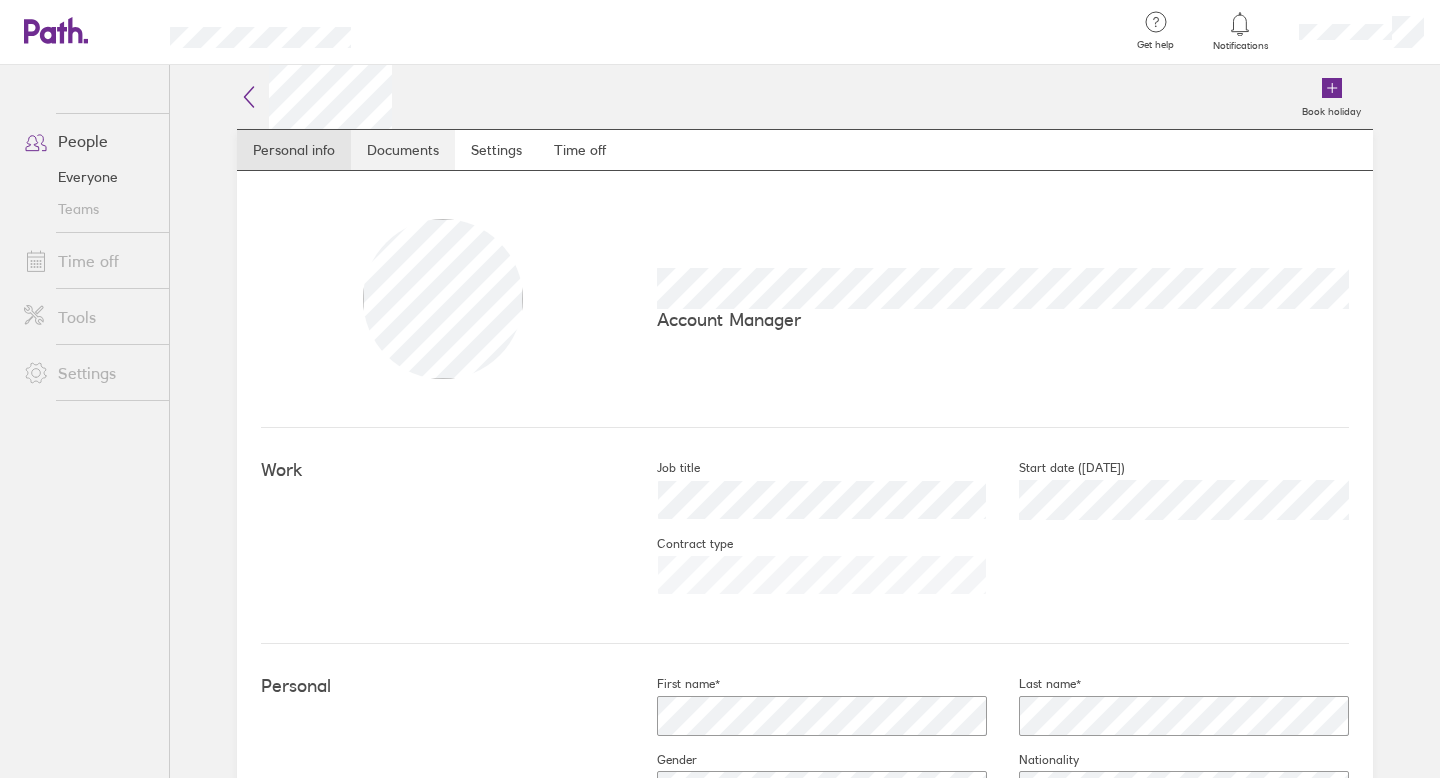 click on "Documents" at bounding box center [403, 150] 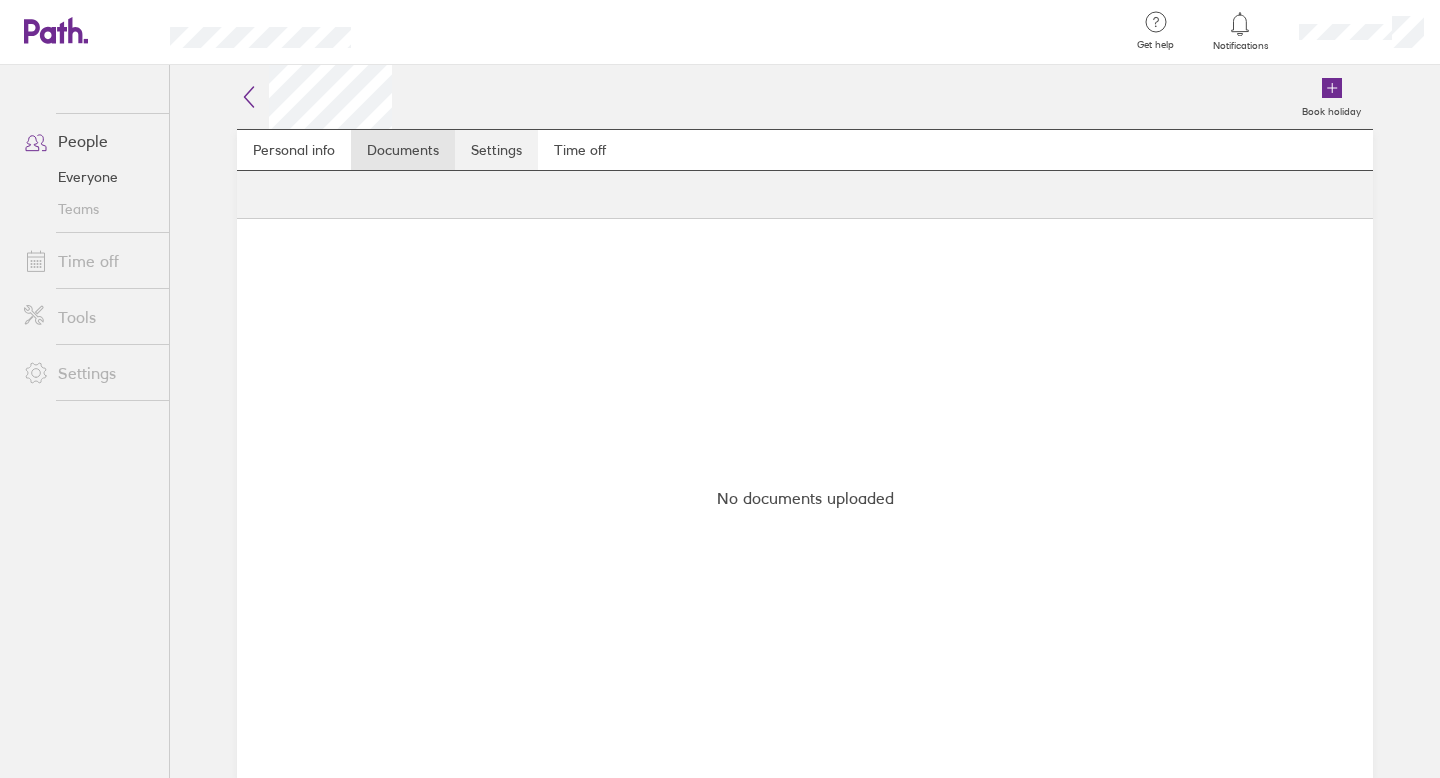 click on "Settings" at bounding box center (496, 150) 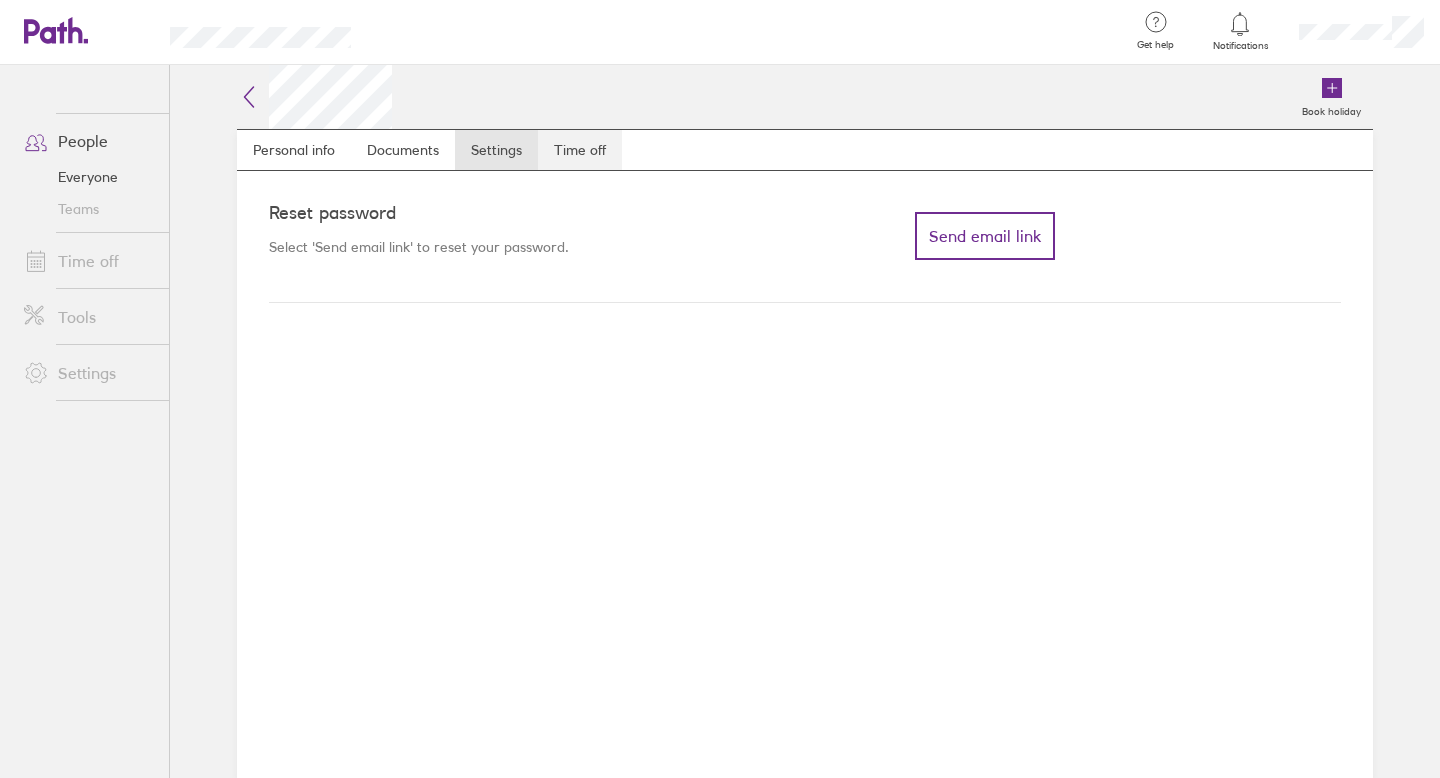 click on "Time off" at bounding box center (580, 150) 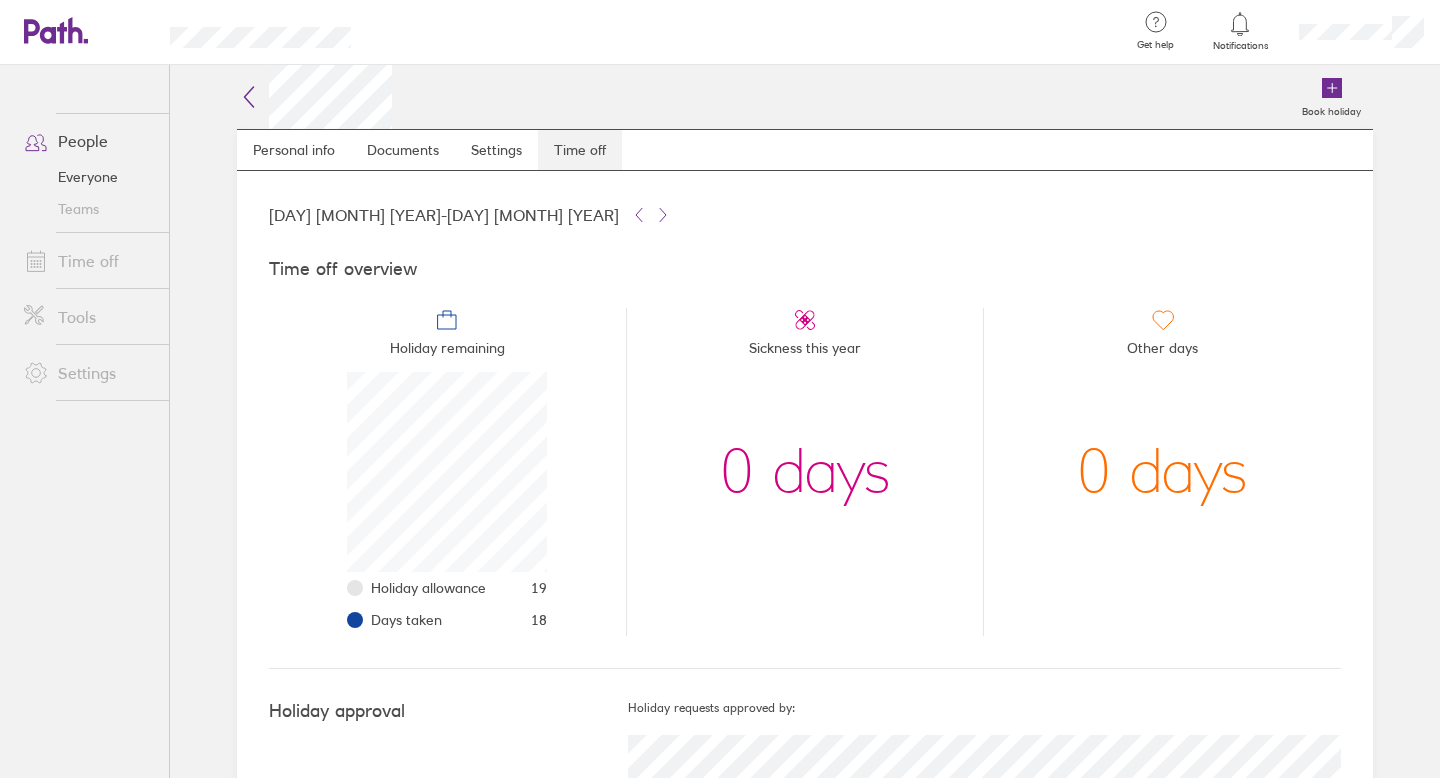 scroll, scrollTop: 999800, scrollLeft: 999800, axis: both 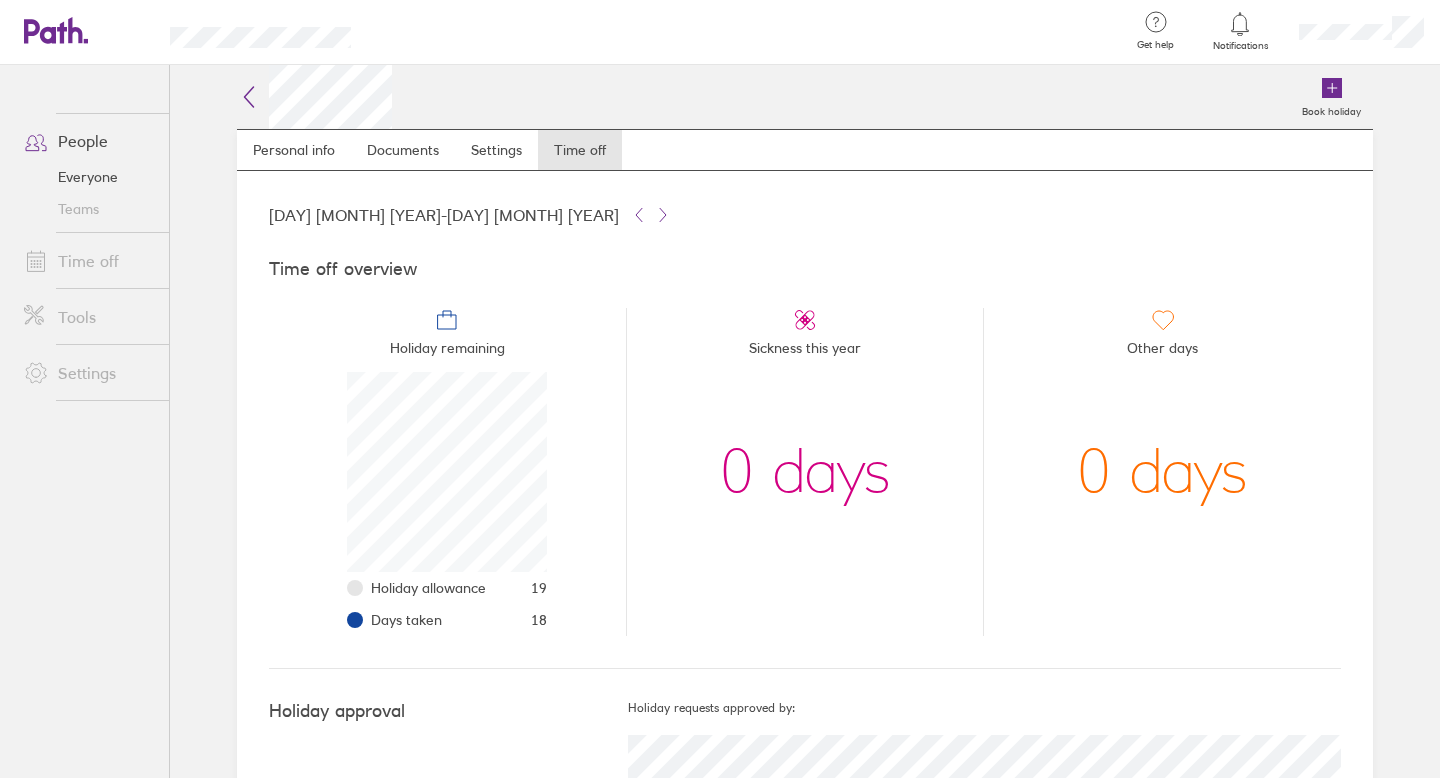 click on "Time off" at bounding box center (88, 261) 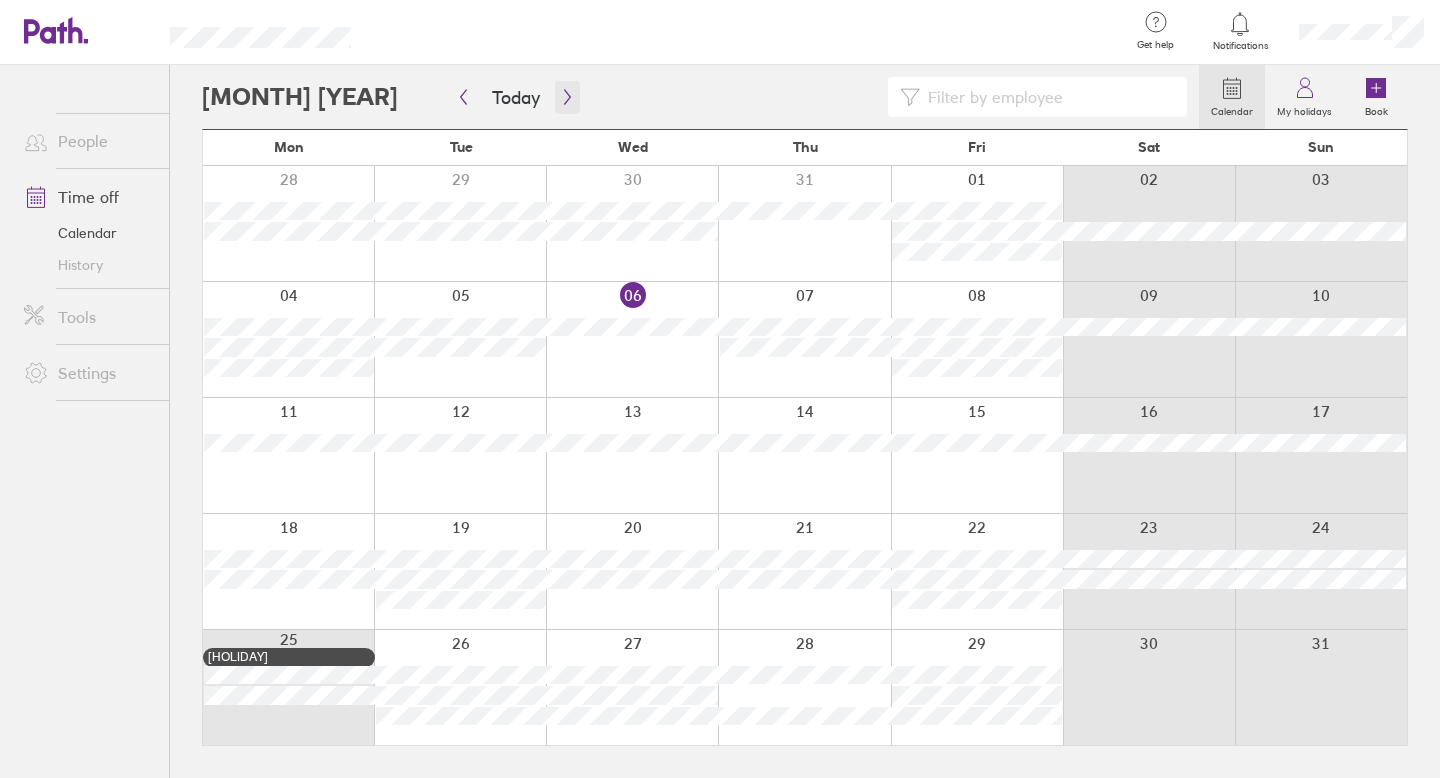 click 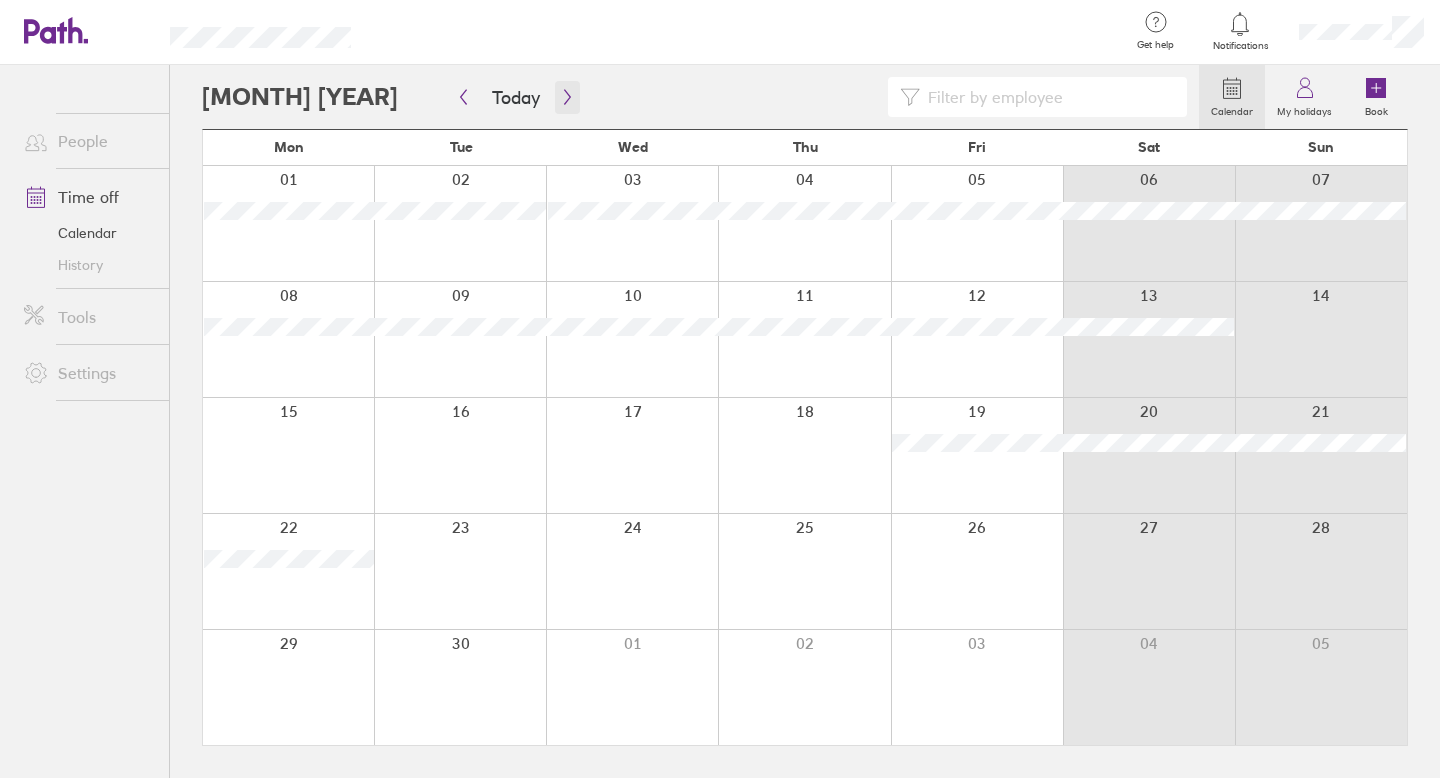 click 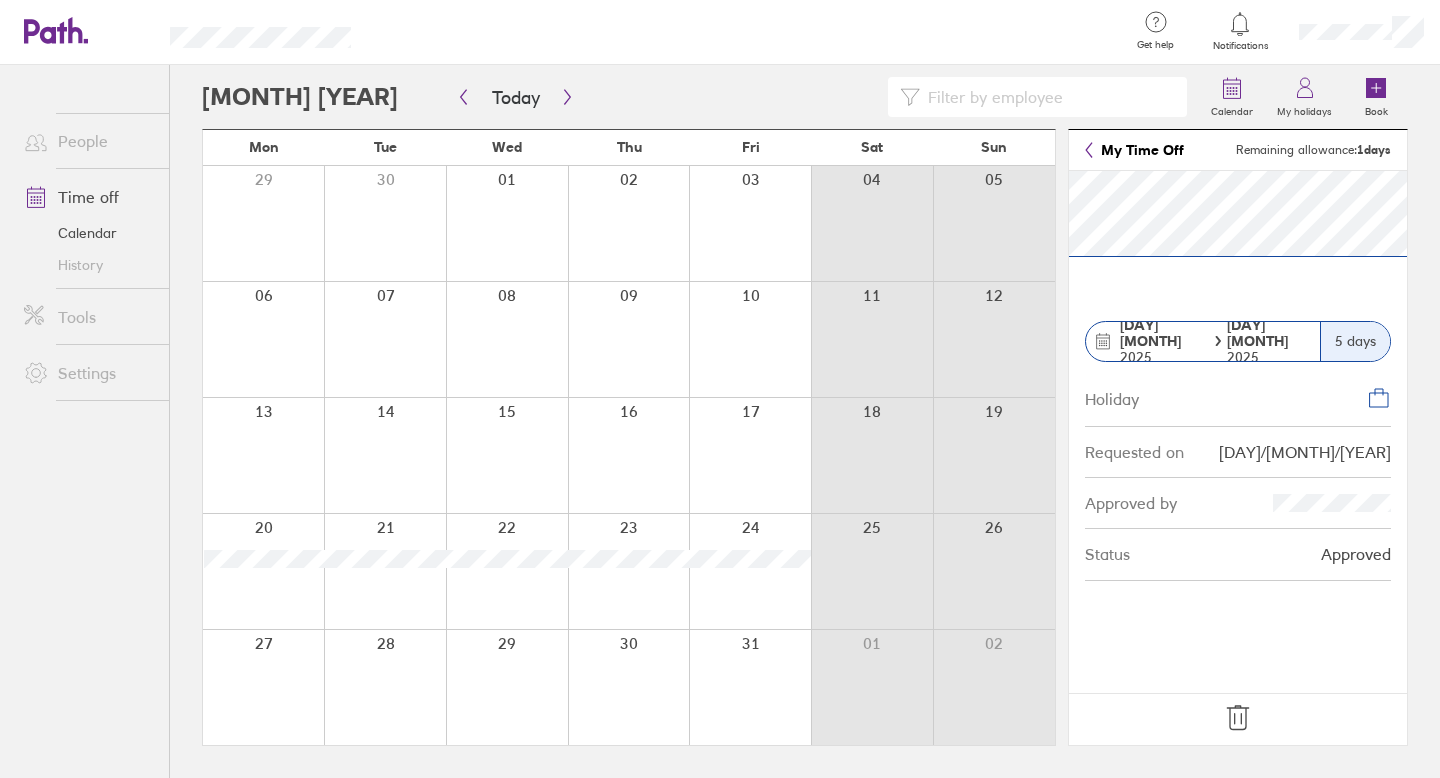 click 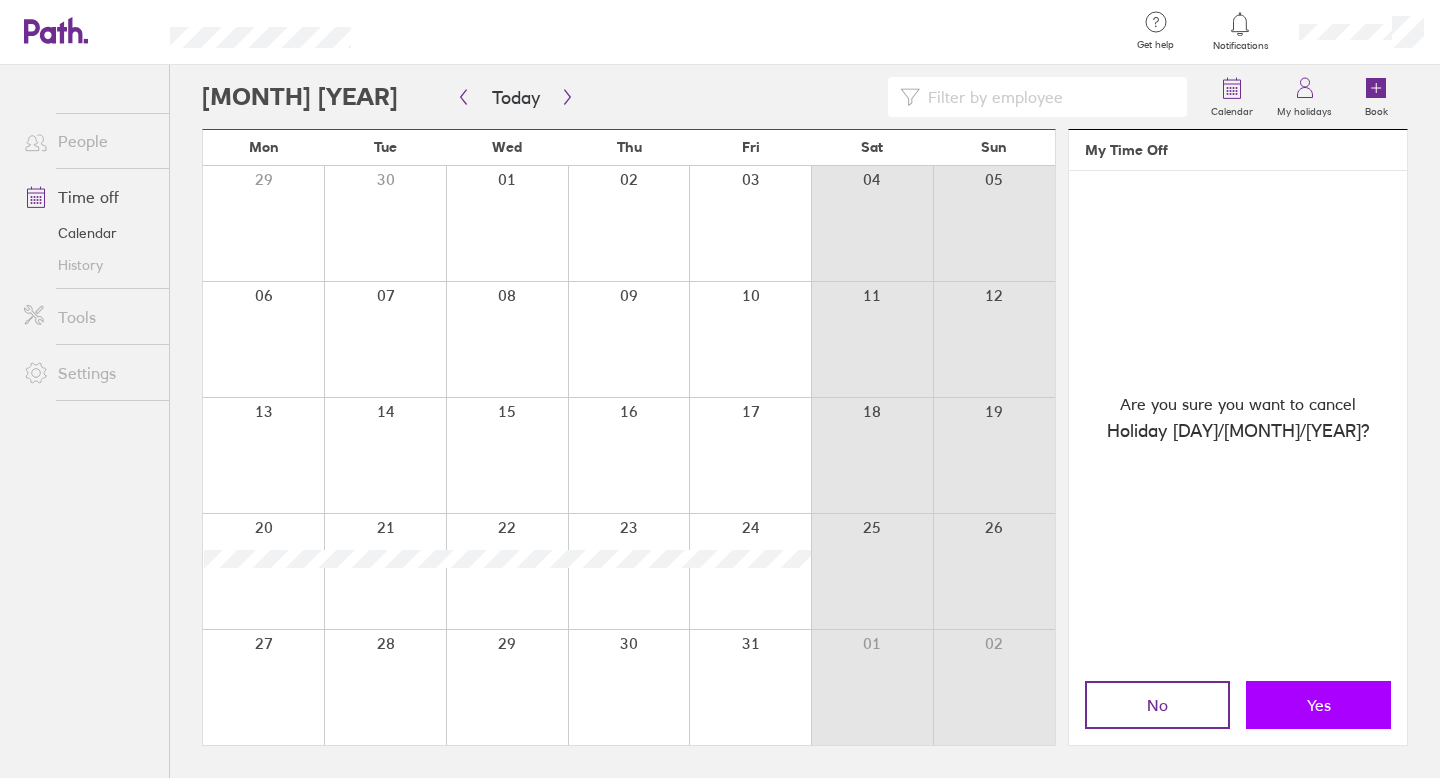 click on "Yes" at bounding box center [1318, 705] 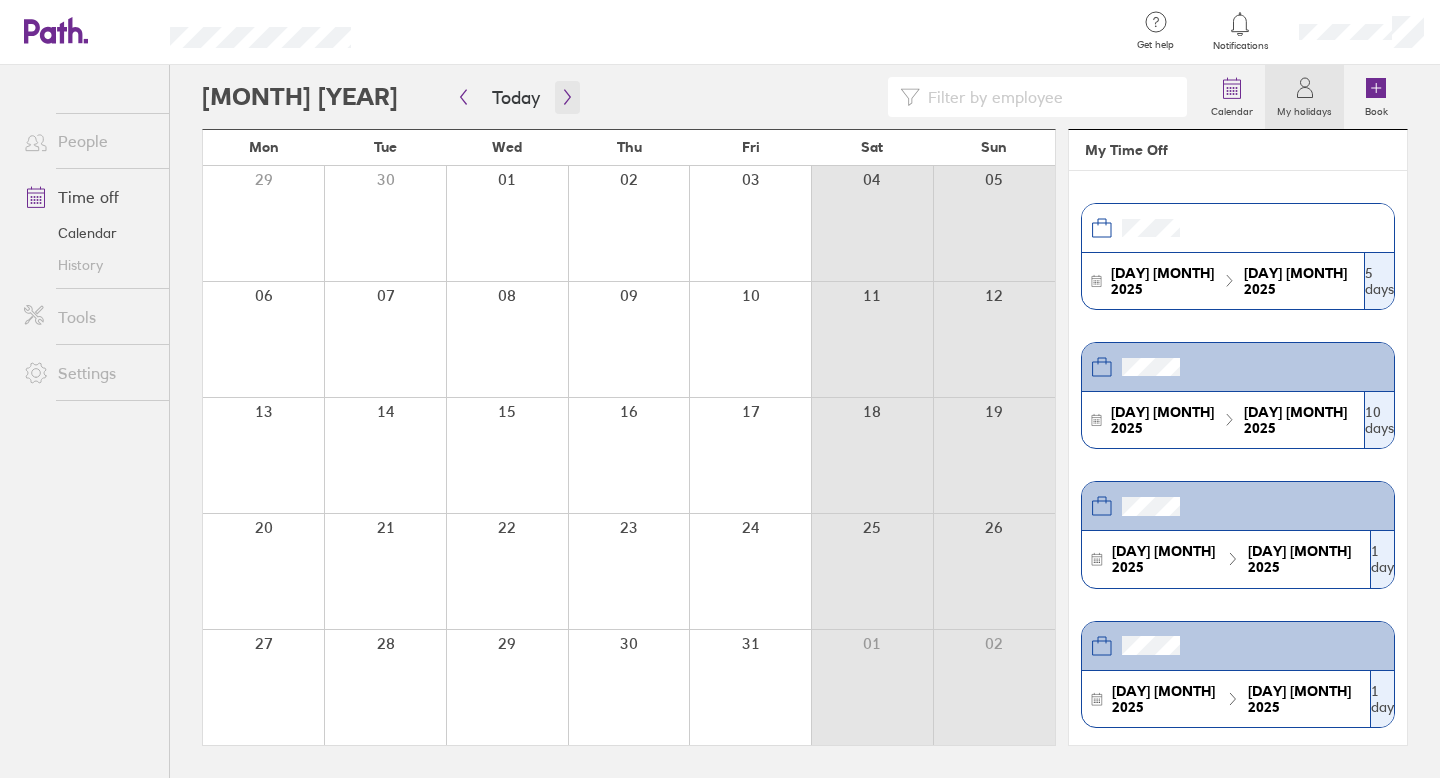 click at bounding box center [567, 97] 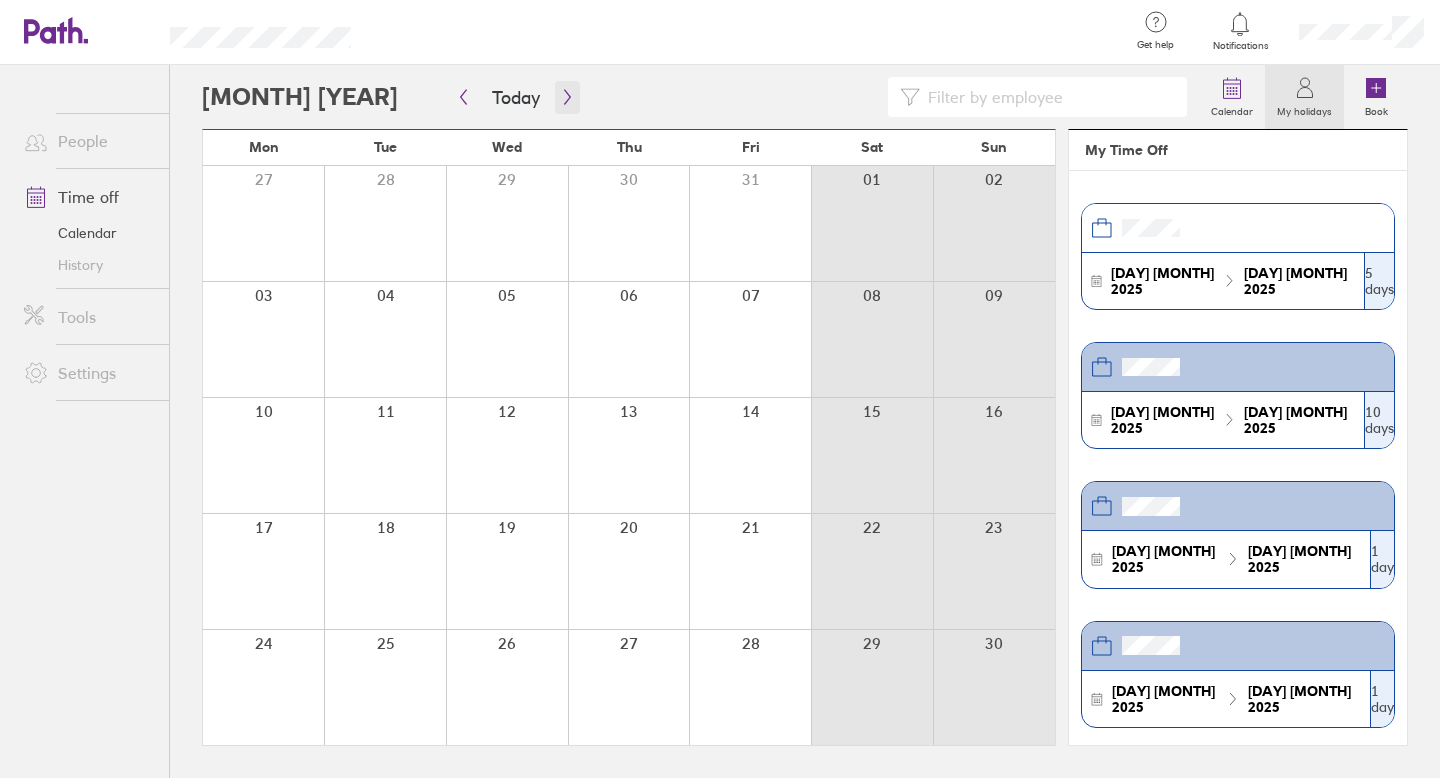 click 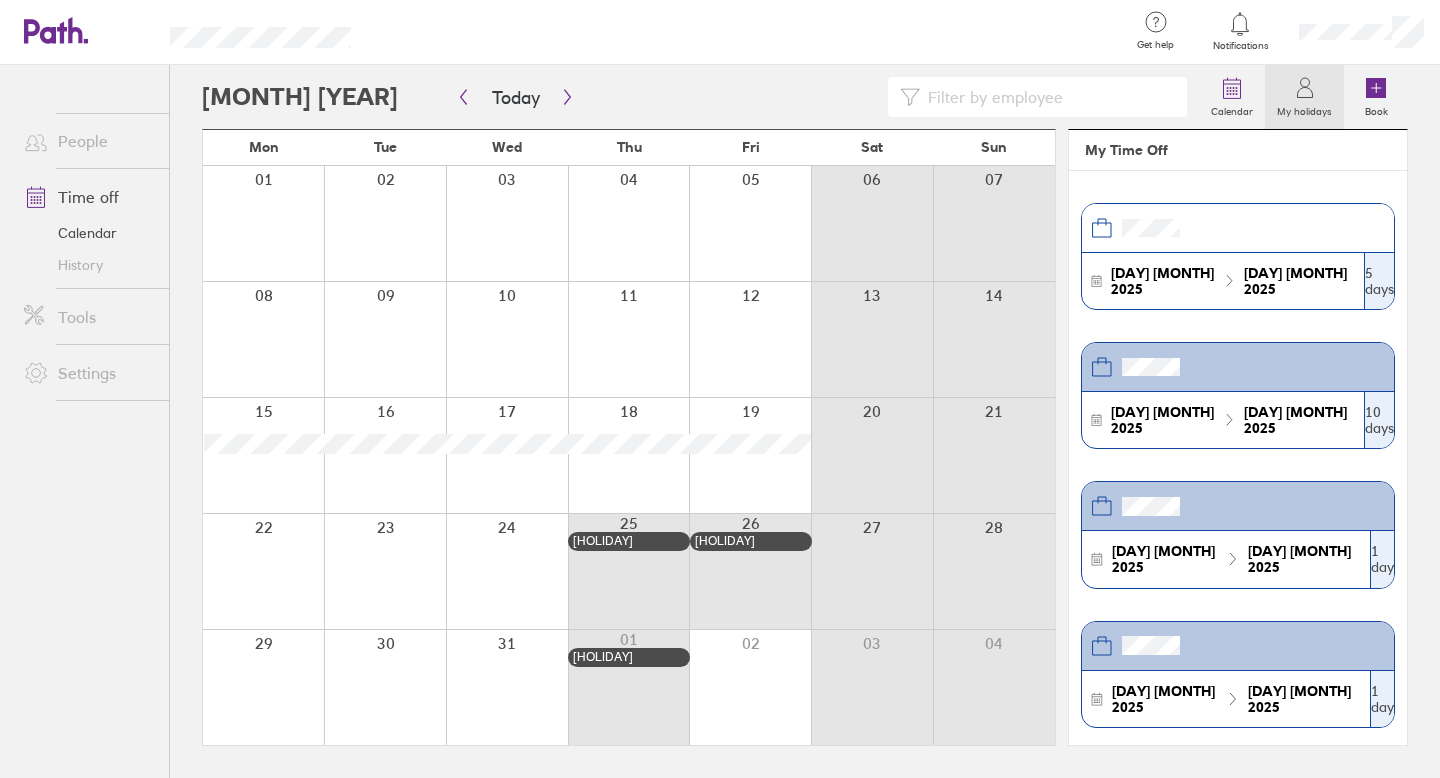click on "My holidays" at bounding box center (1304, 109) 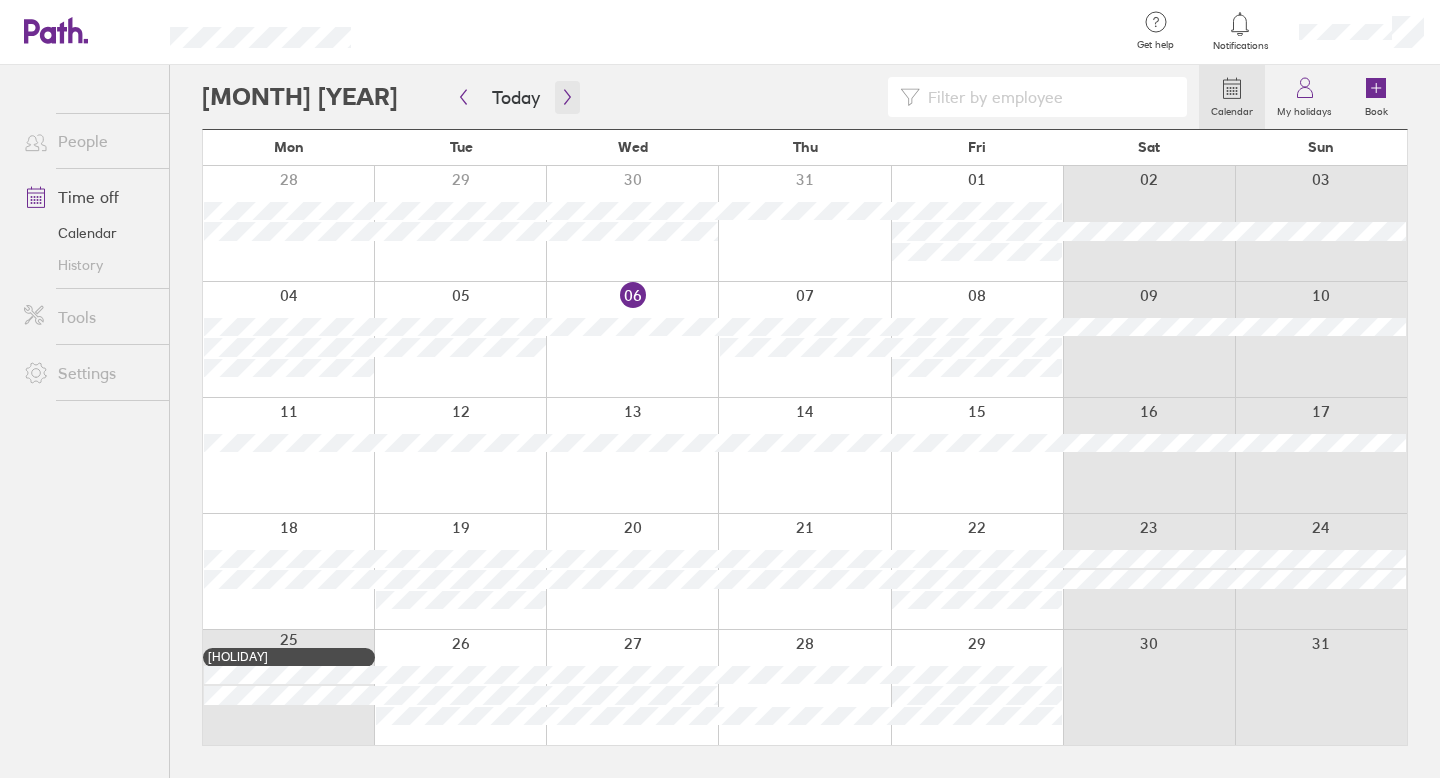 click at bounding box center [567, 97] 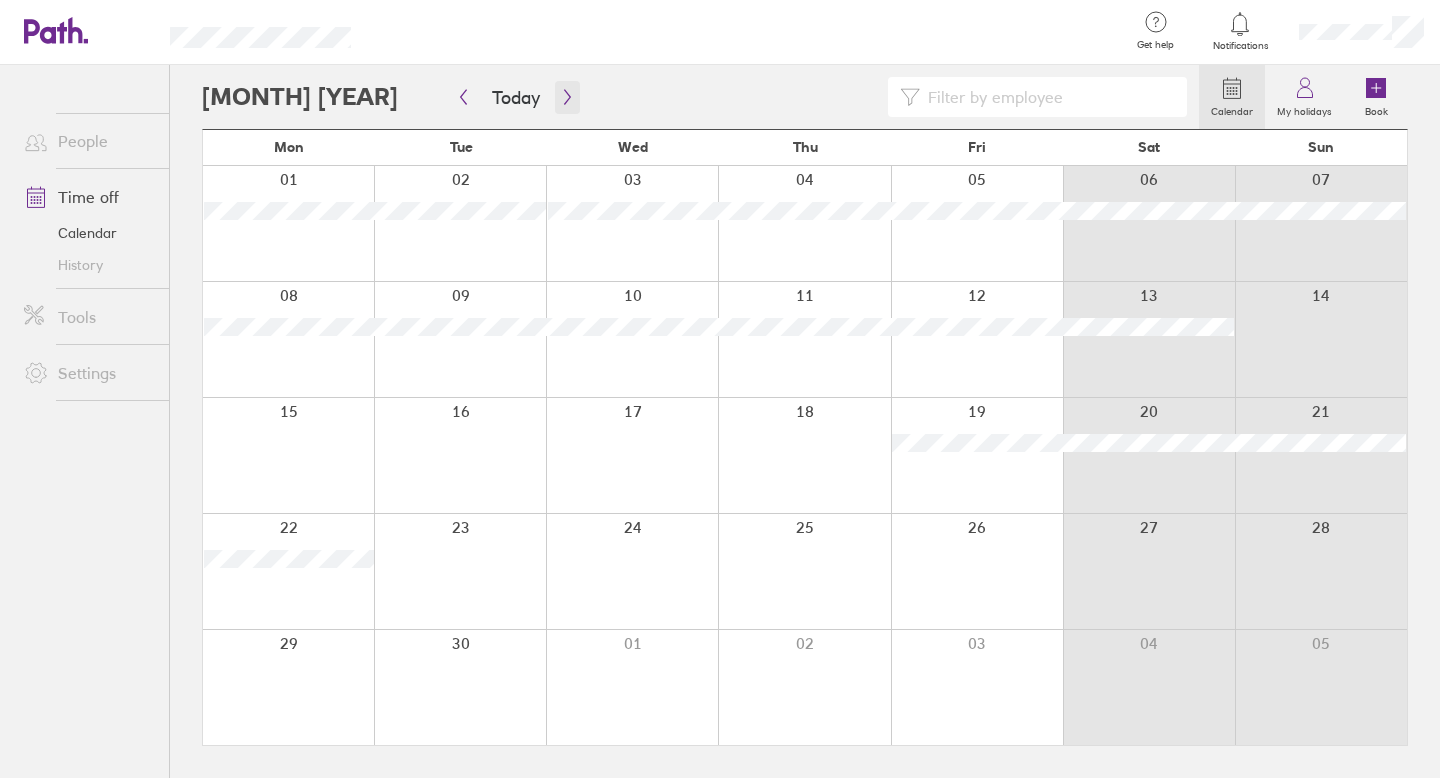 click at bounding box center (567, 97) 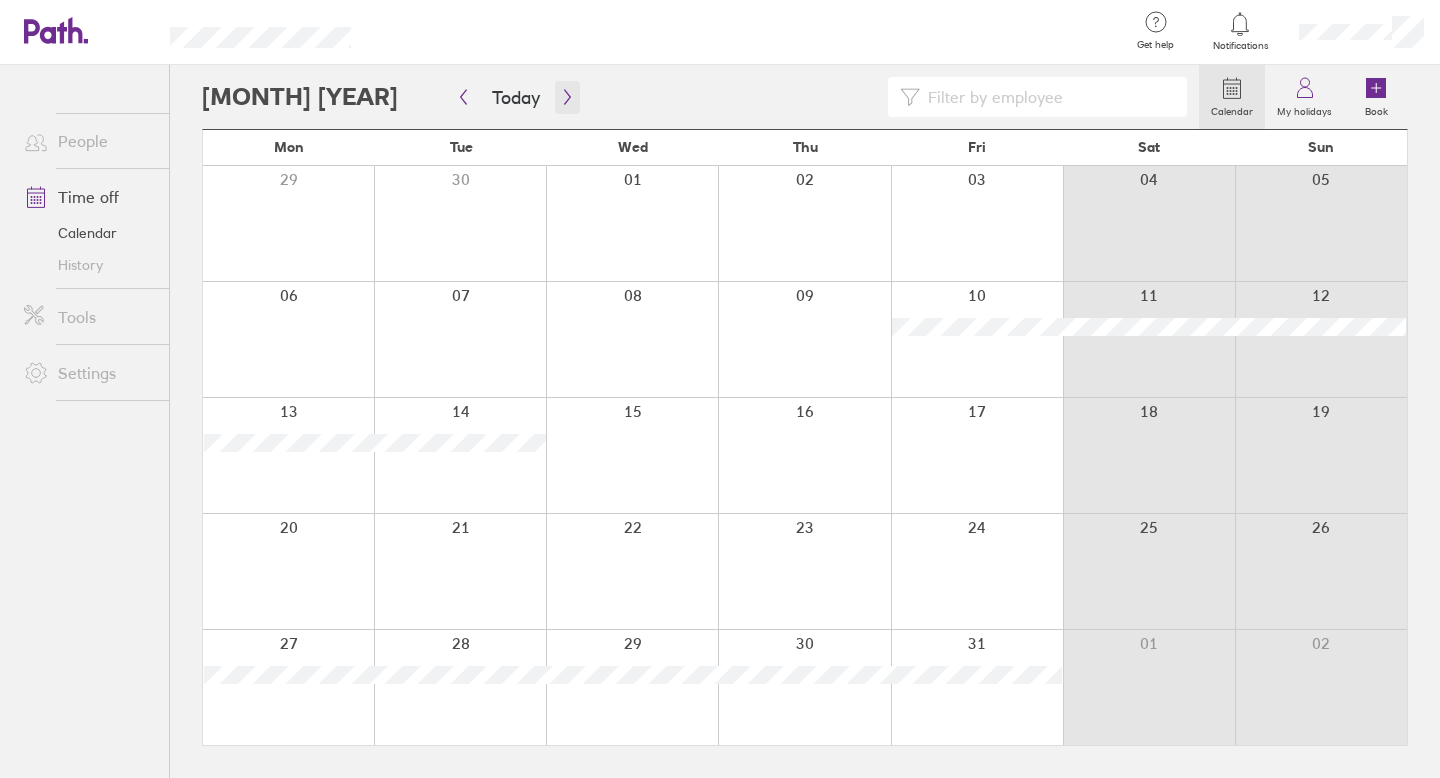 click 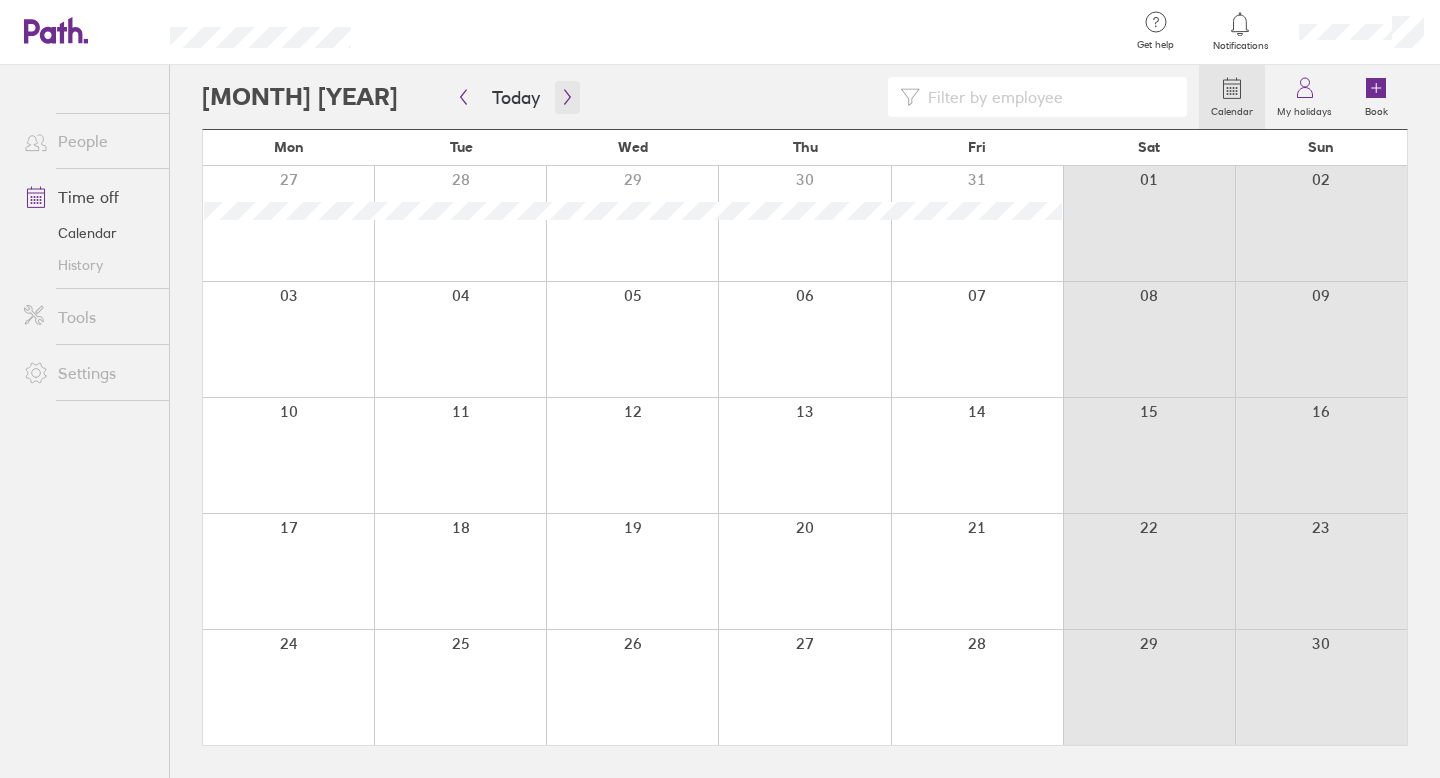 click 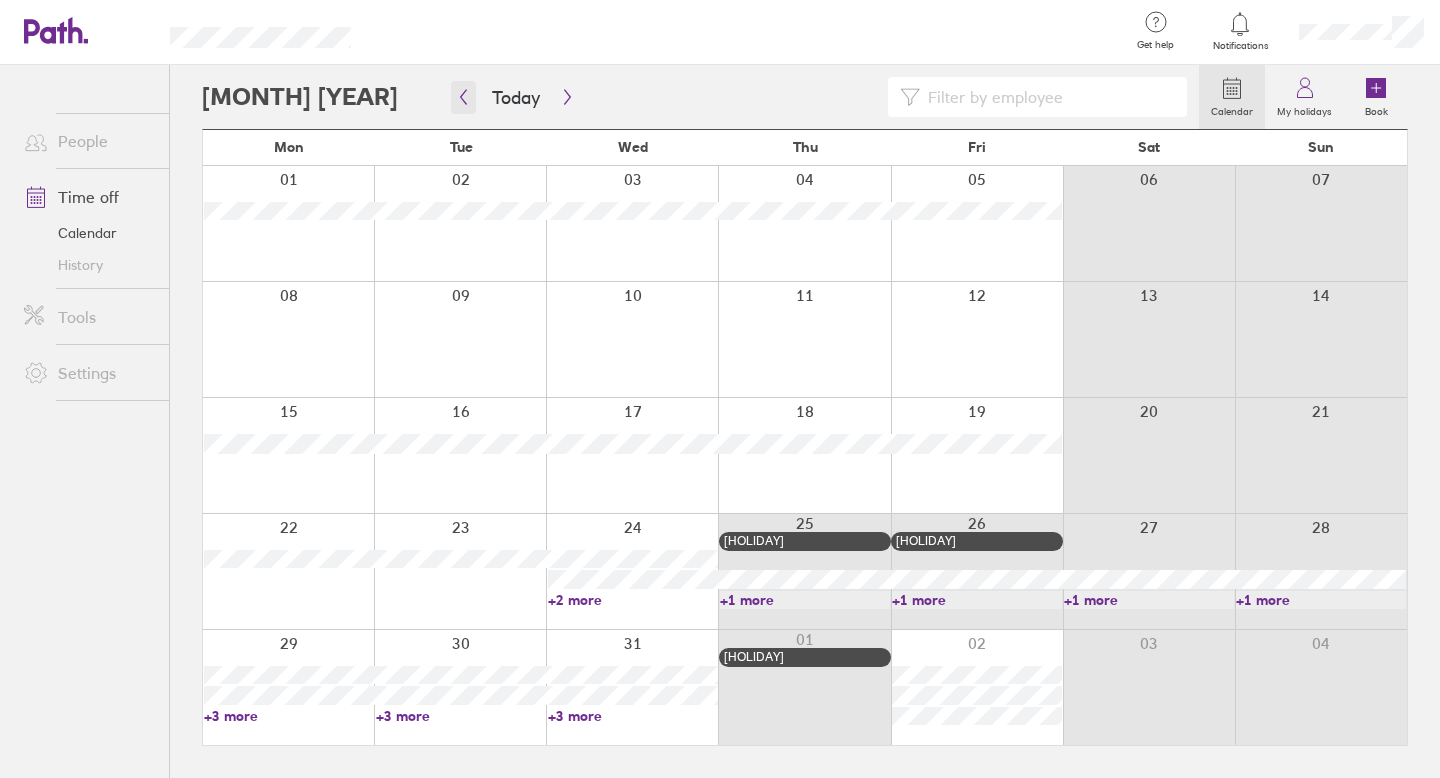 click at bounding box center [463, 97] 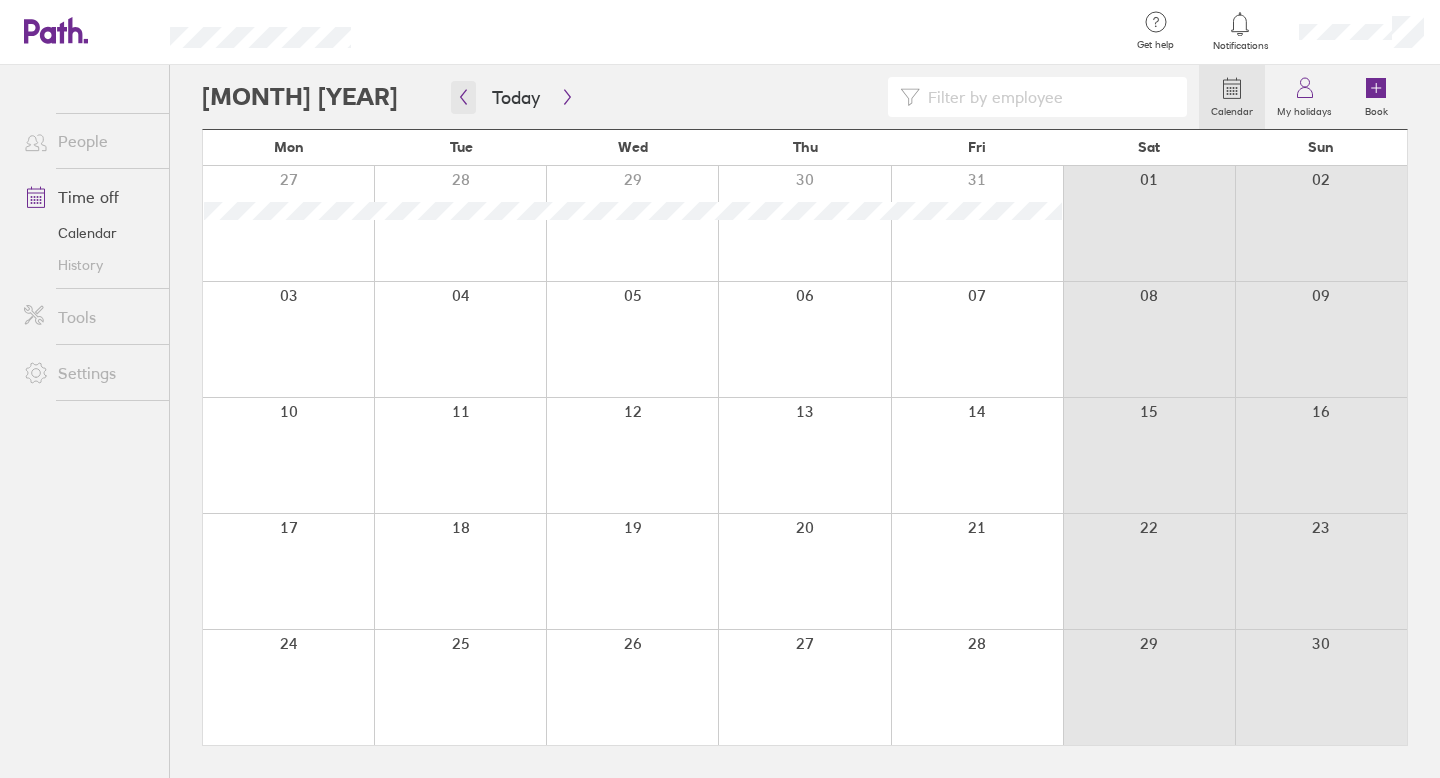click 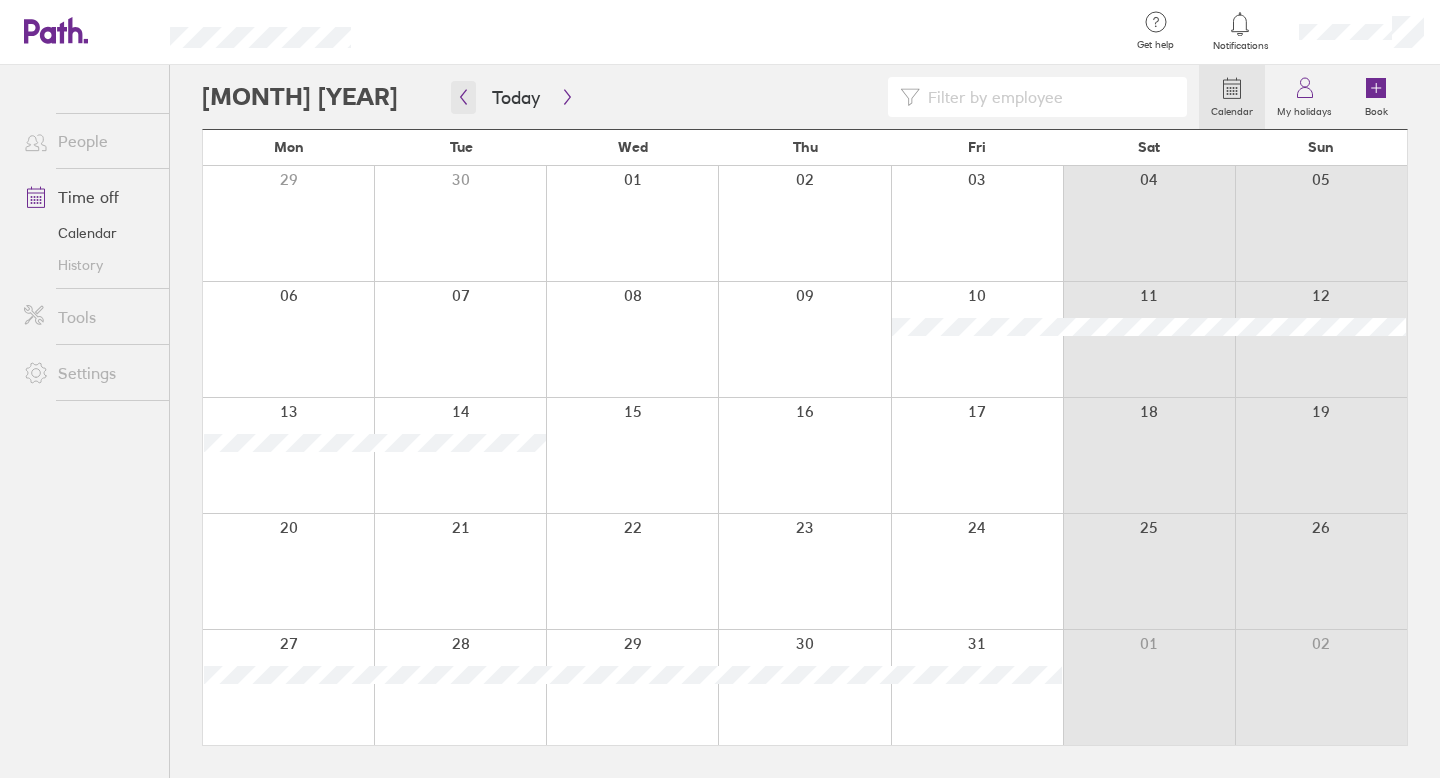 click at bounding box center (463, 97) 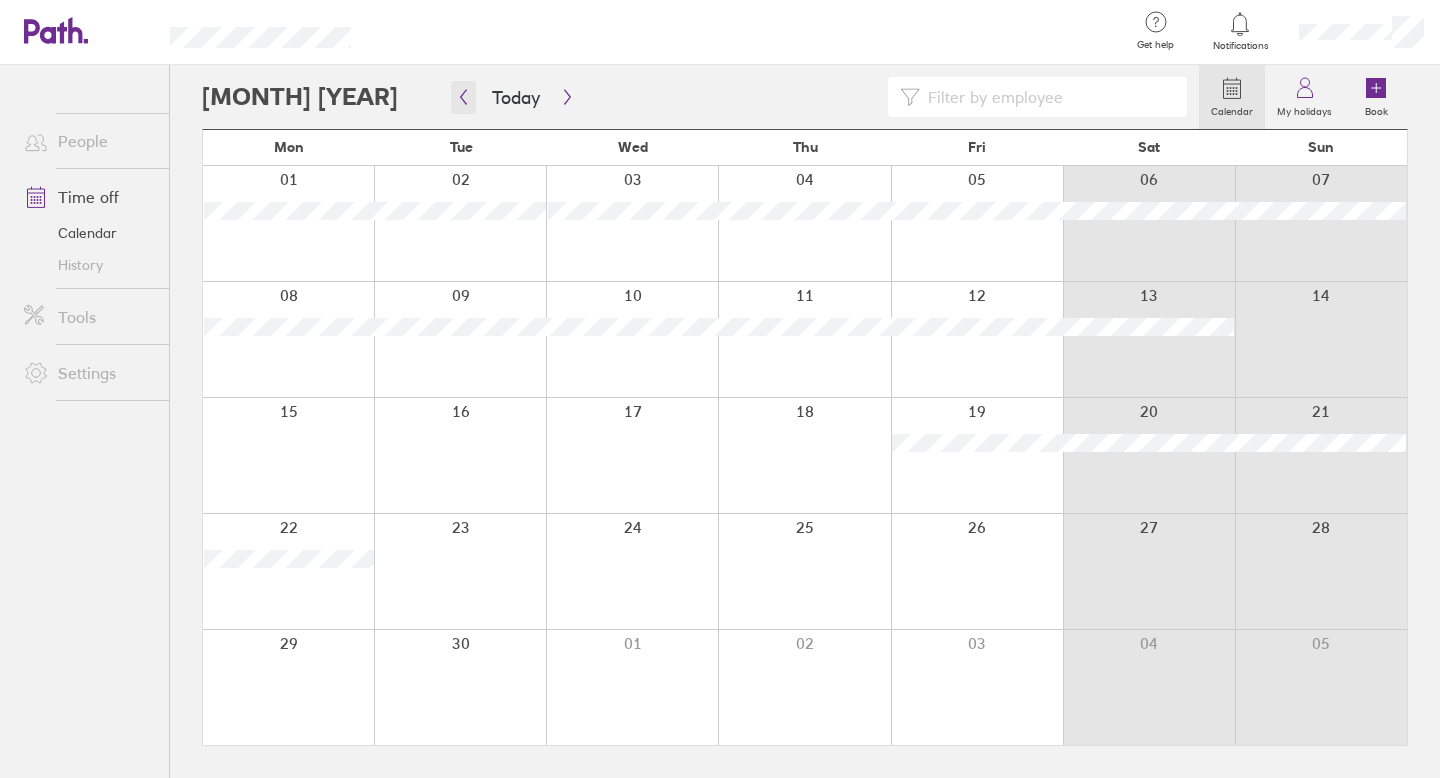 click 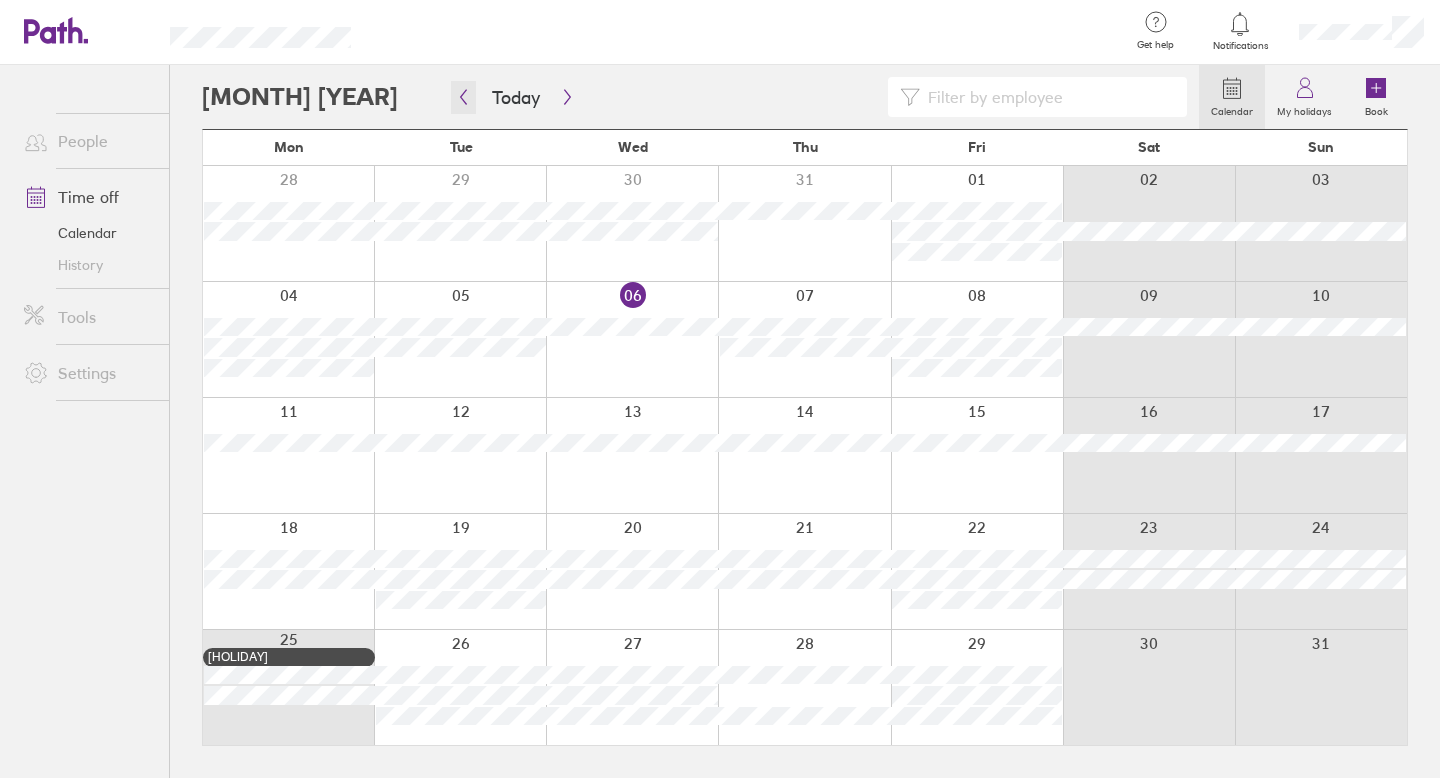 click 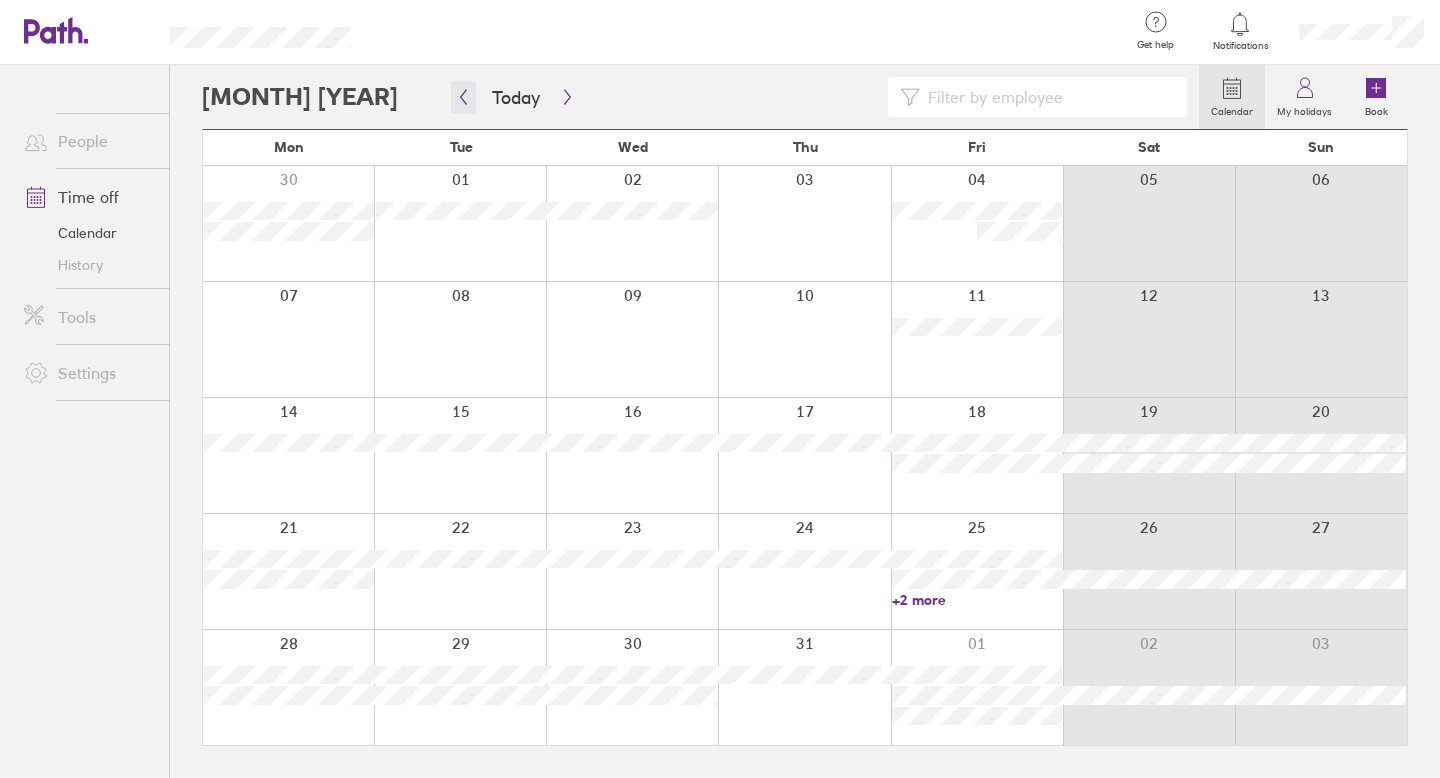 click 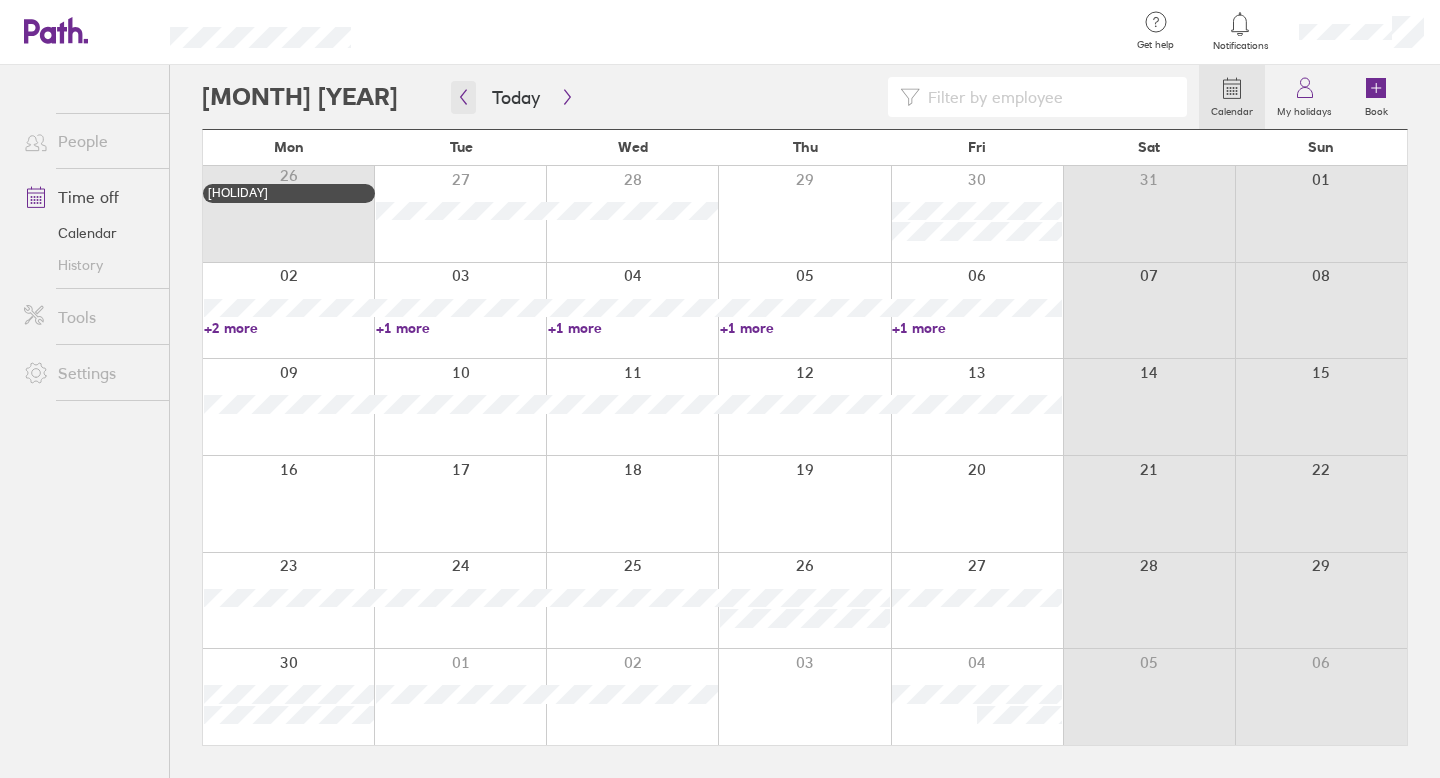 click 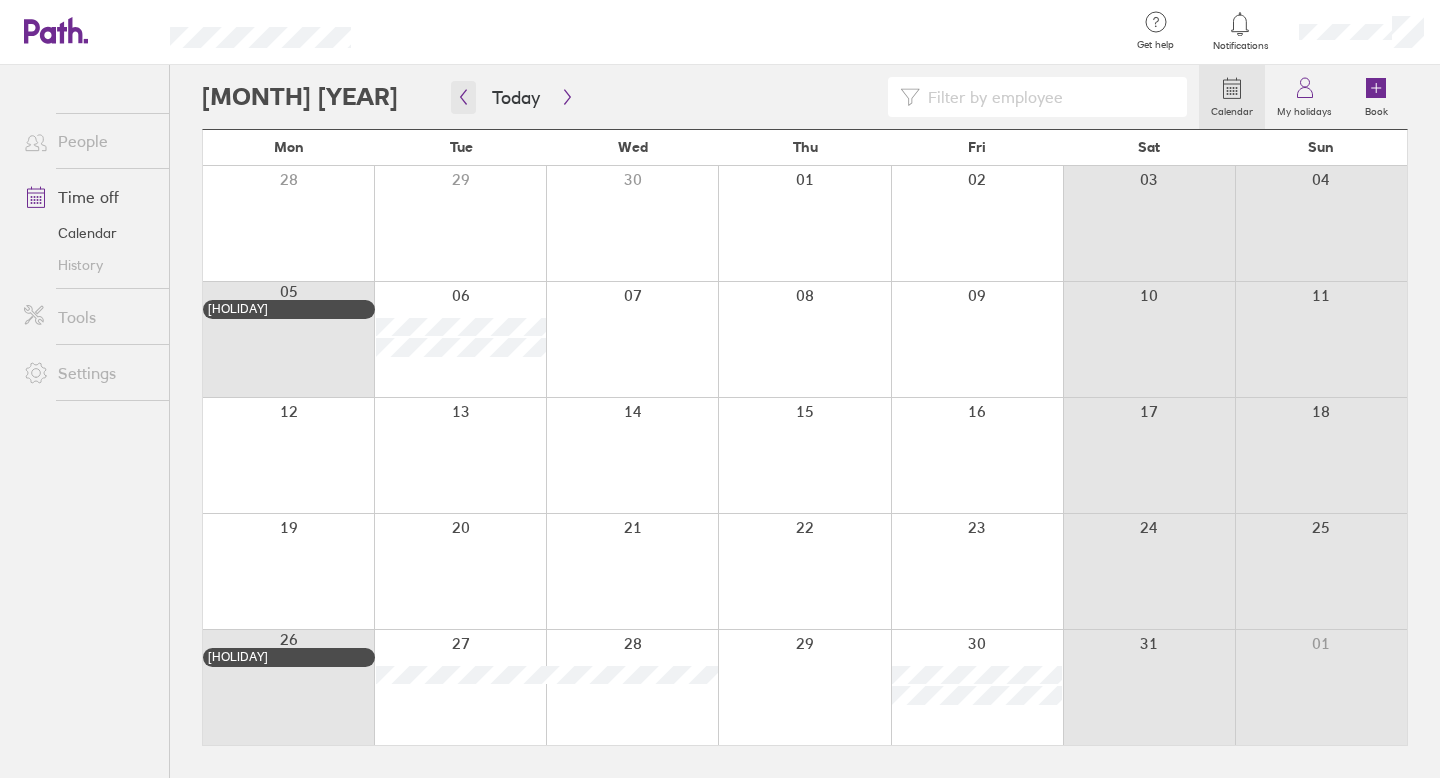 click 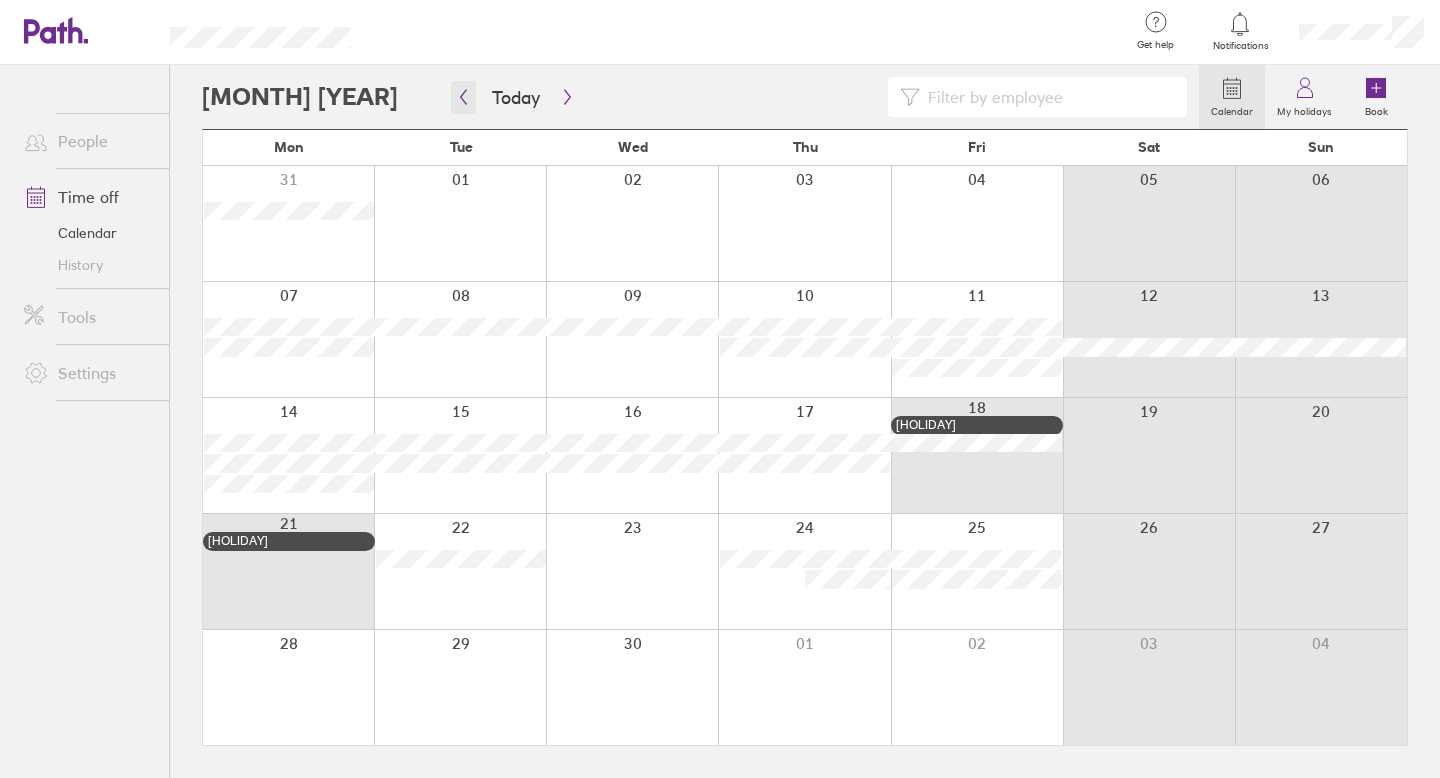 click 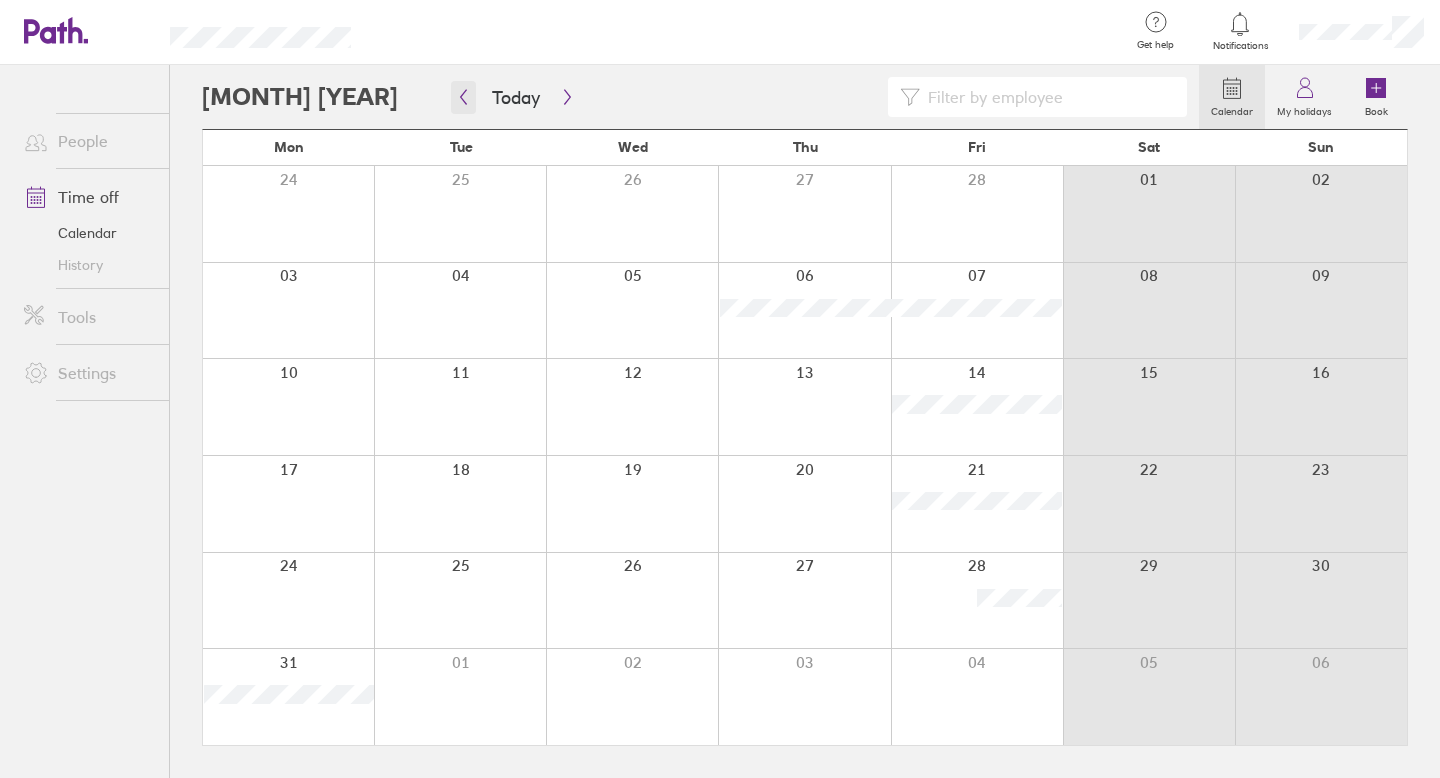 click 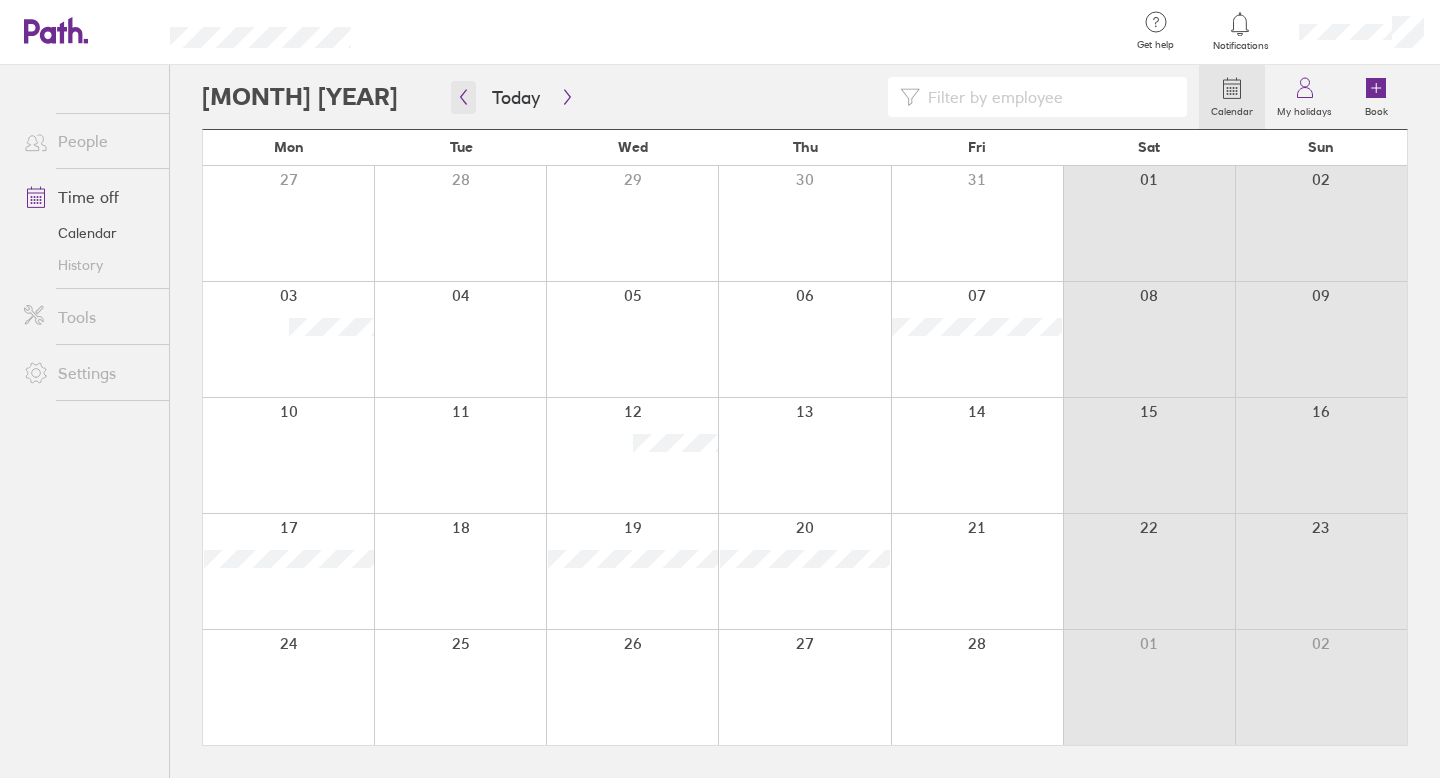 click 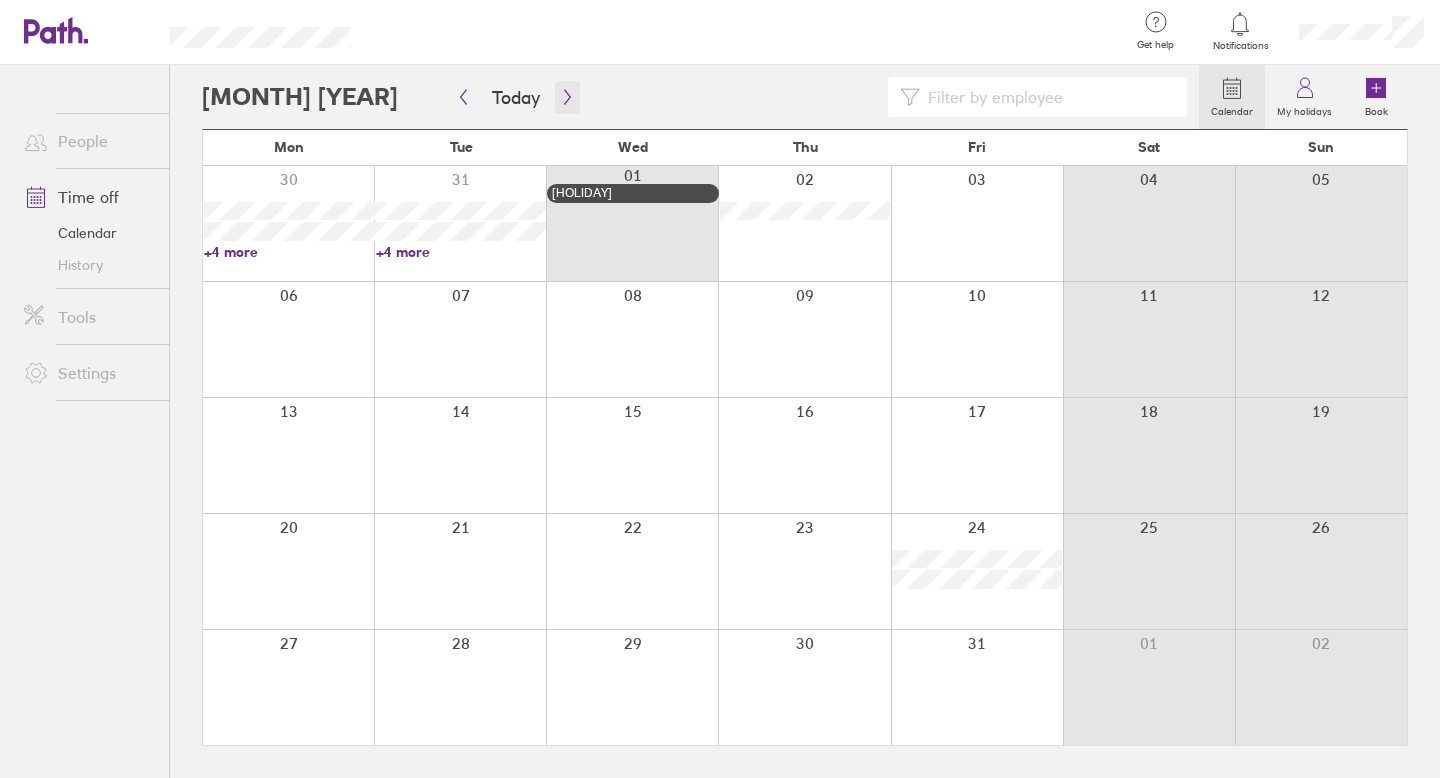 click at bounding box center (567, 97) 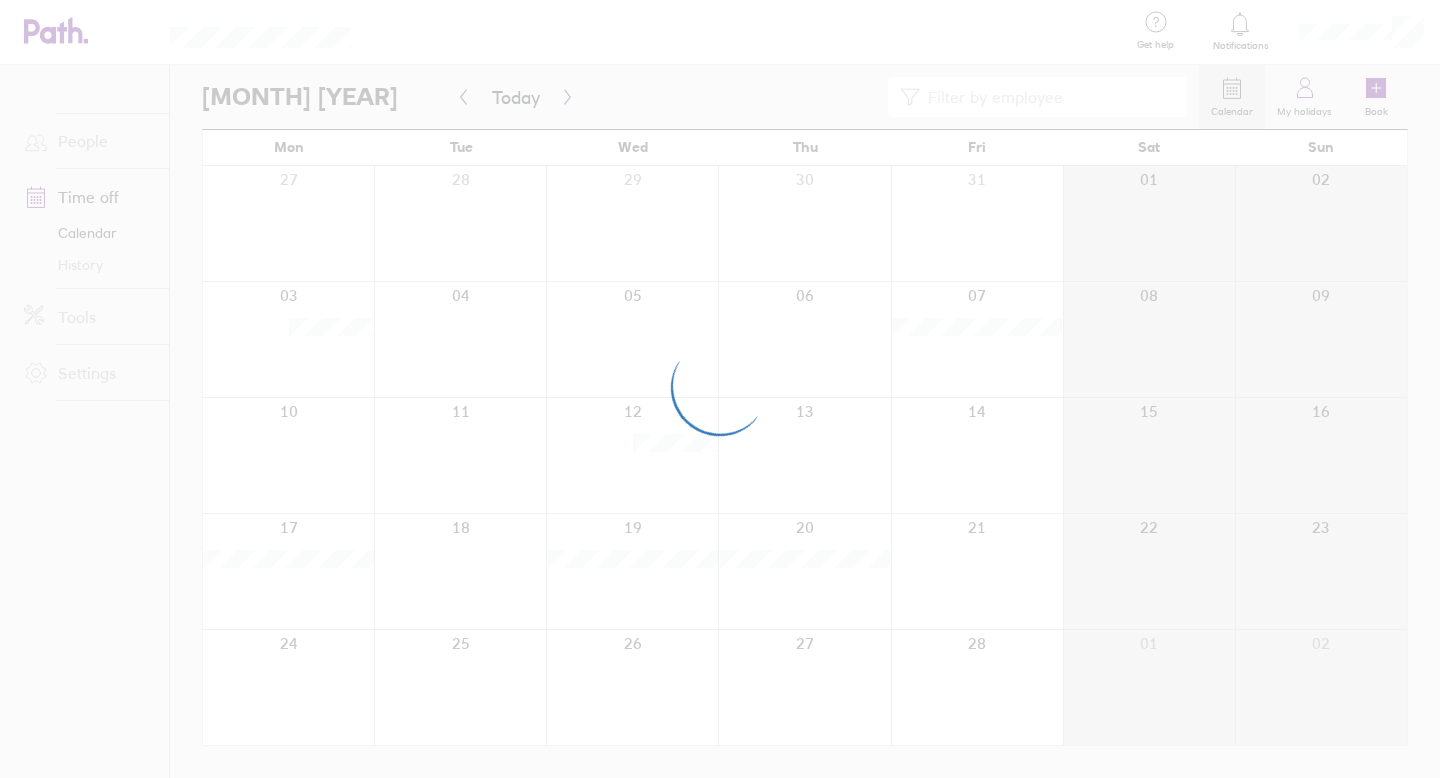 click at bounding box center [720, 389] 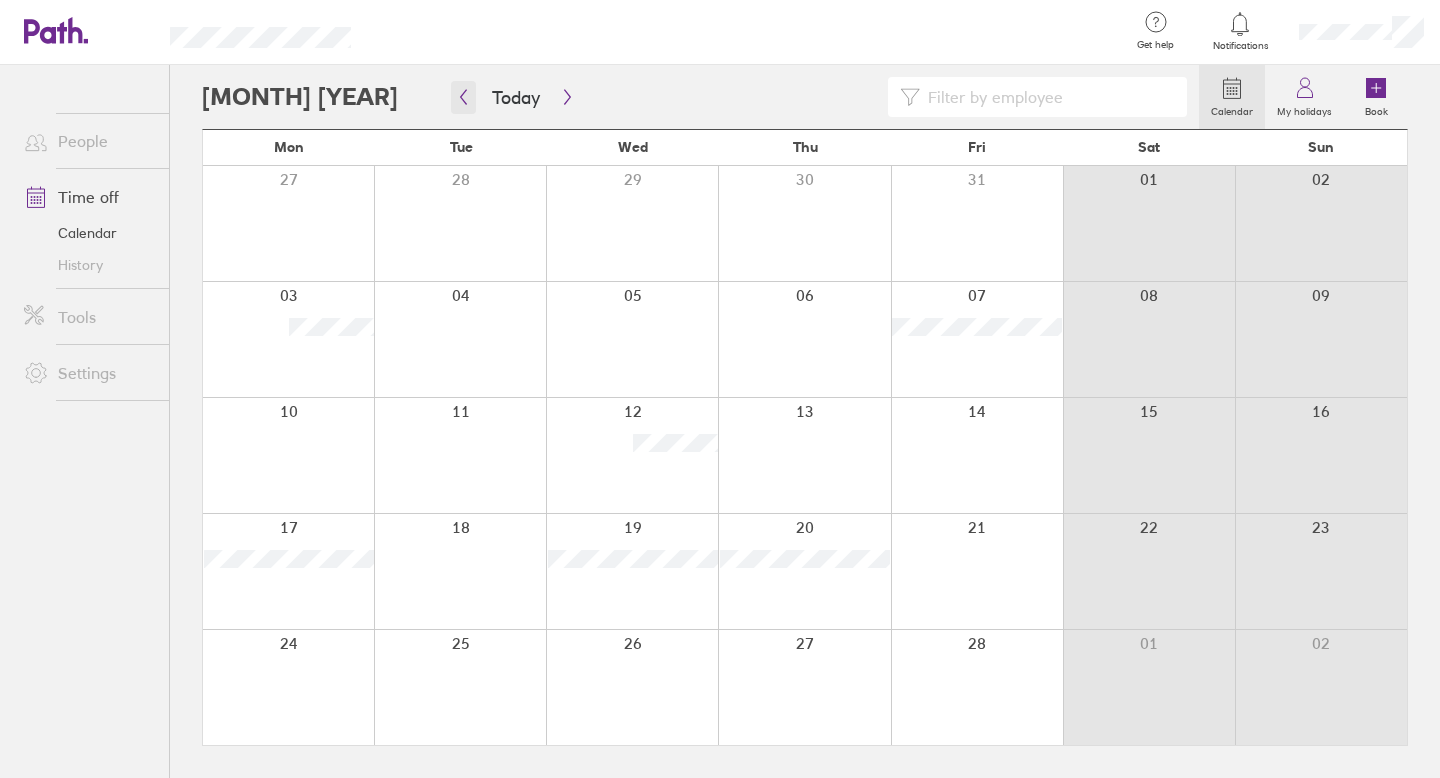 click 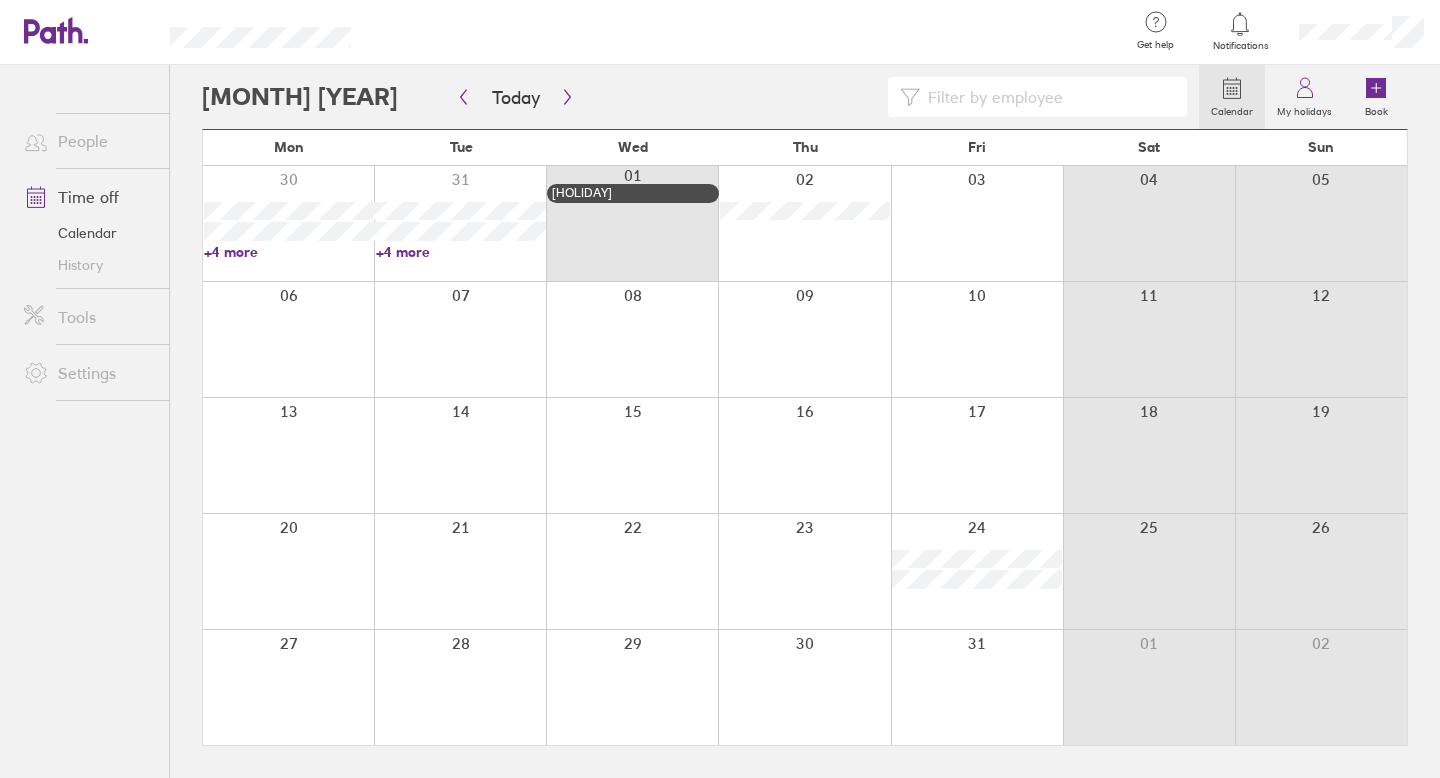 click on "+4 more" at bounding box center (461, 252) 